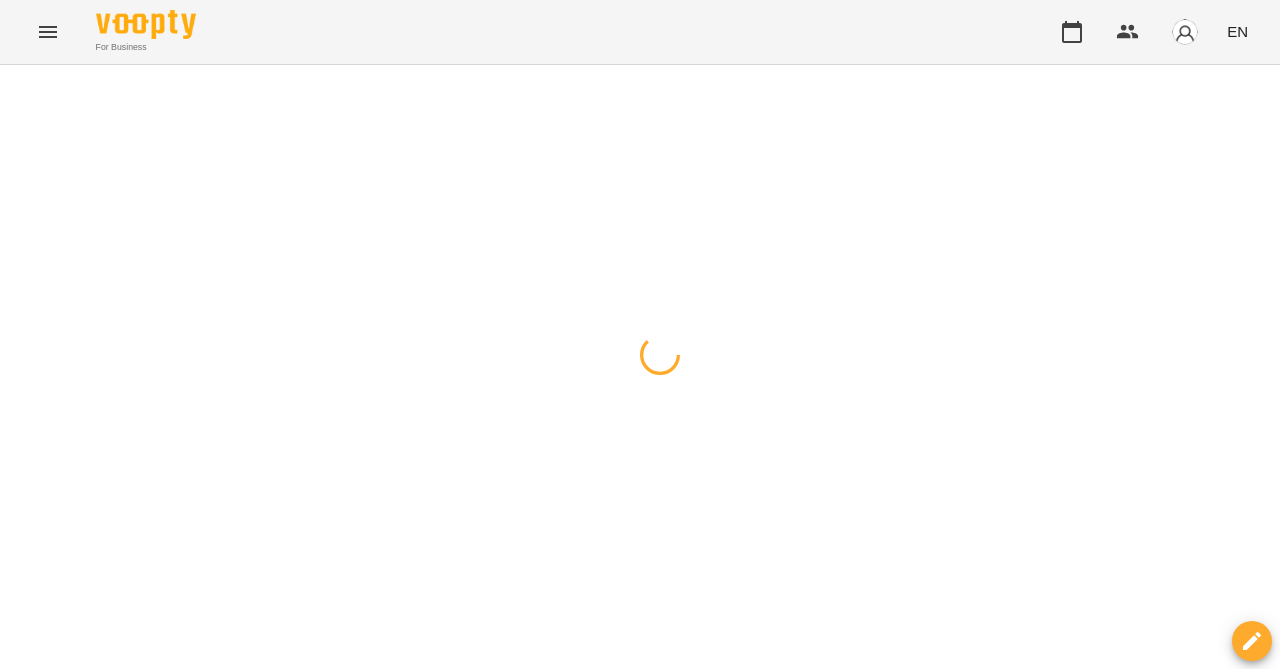 scroll, scrollTop: 0, scrollLeft: 0, axis: both 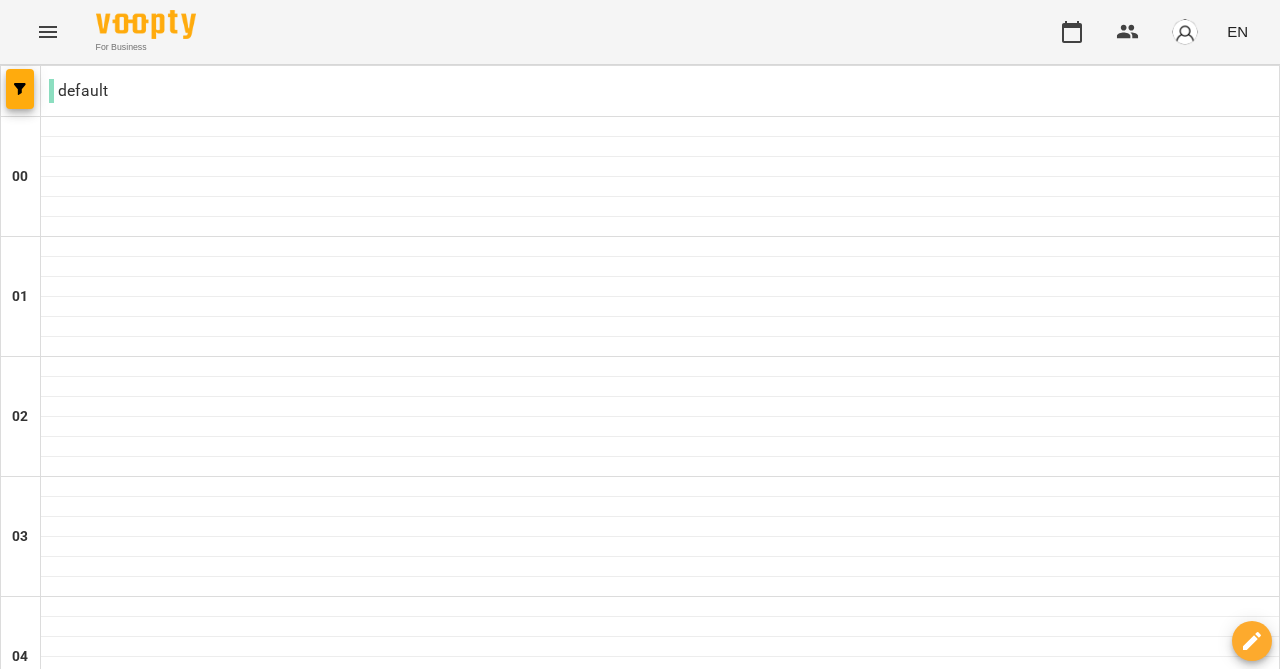 click at bounding box center (520, 3088) 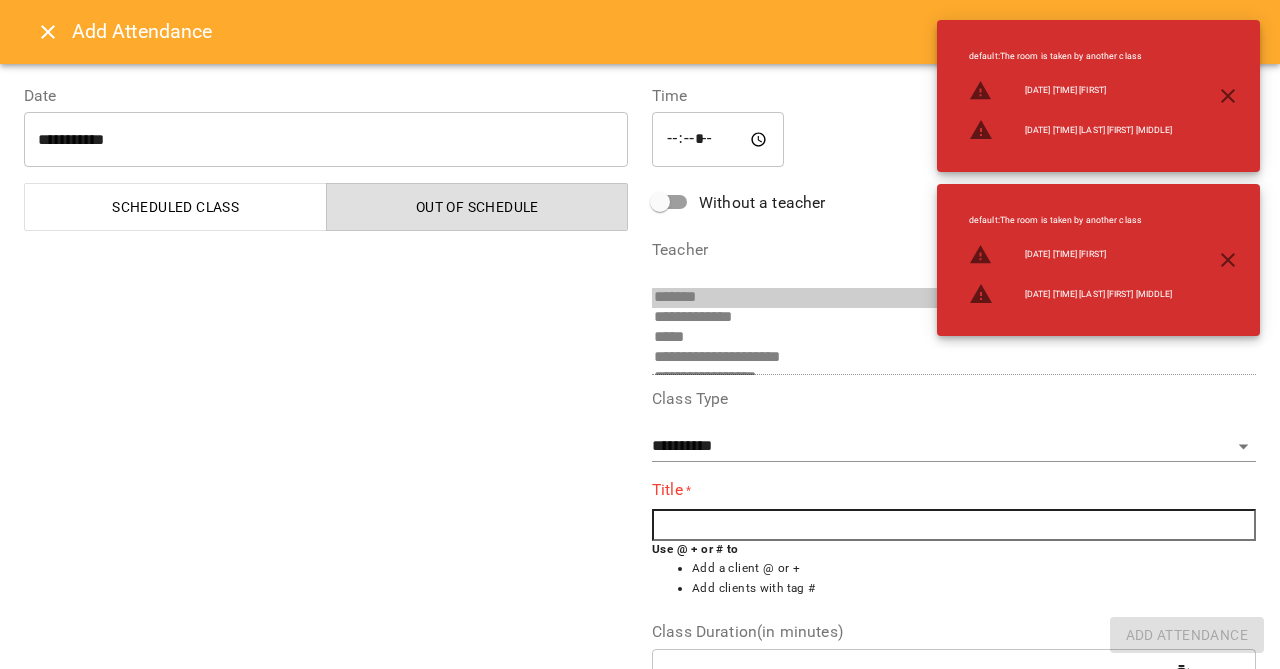 click at bounding box center [954, 525] 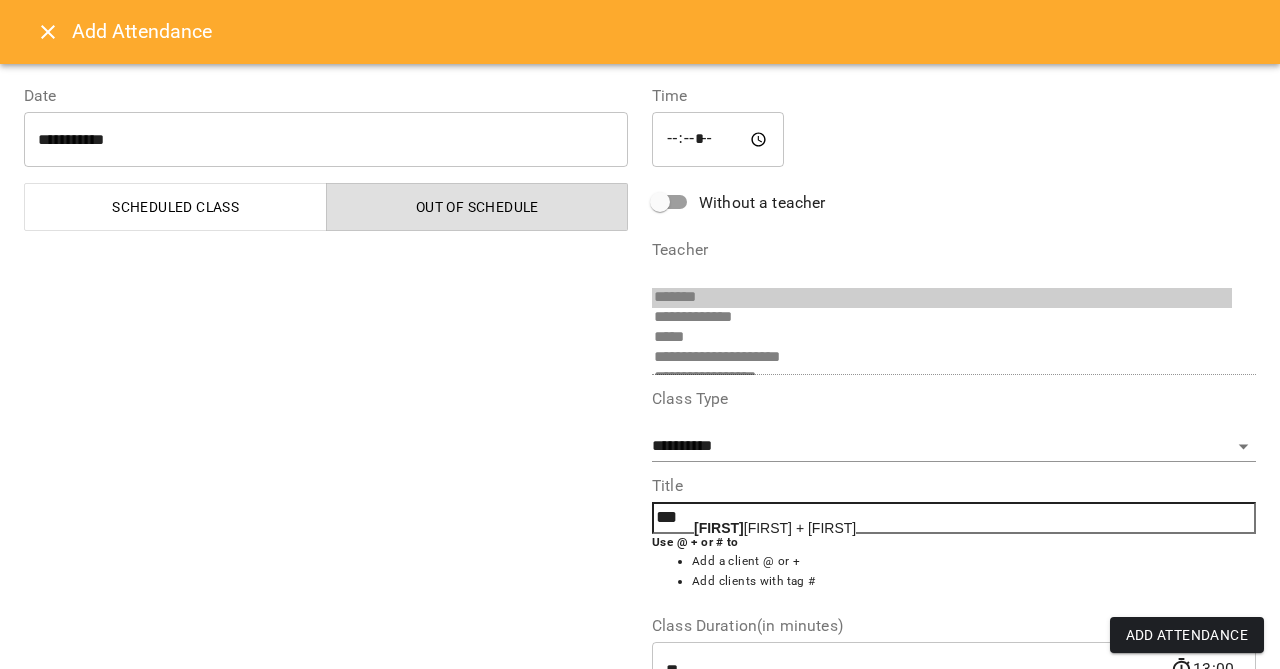 click on "[FIRST] + [FIRST]" at bounding box center (775, 528) 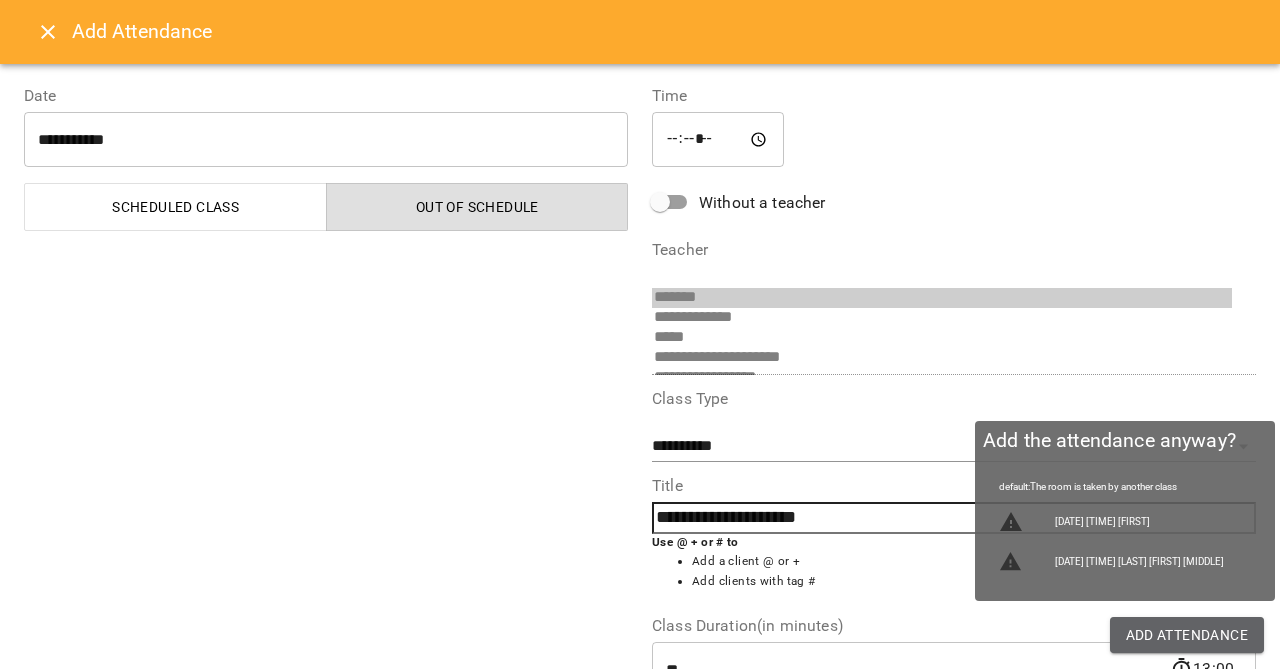 click on "Add Attendance" at bounding box center (1187, 635) 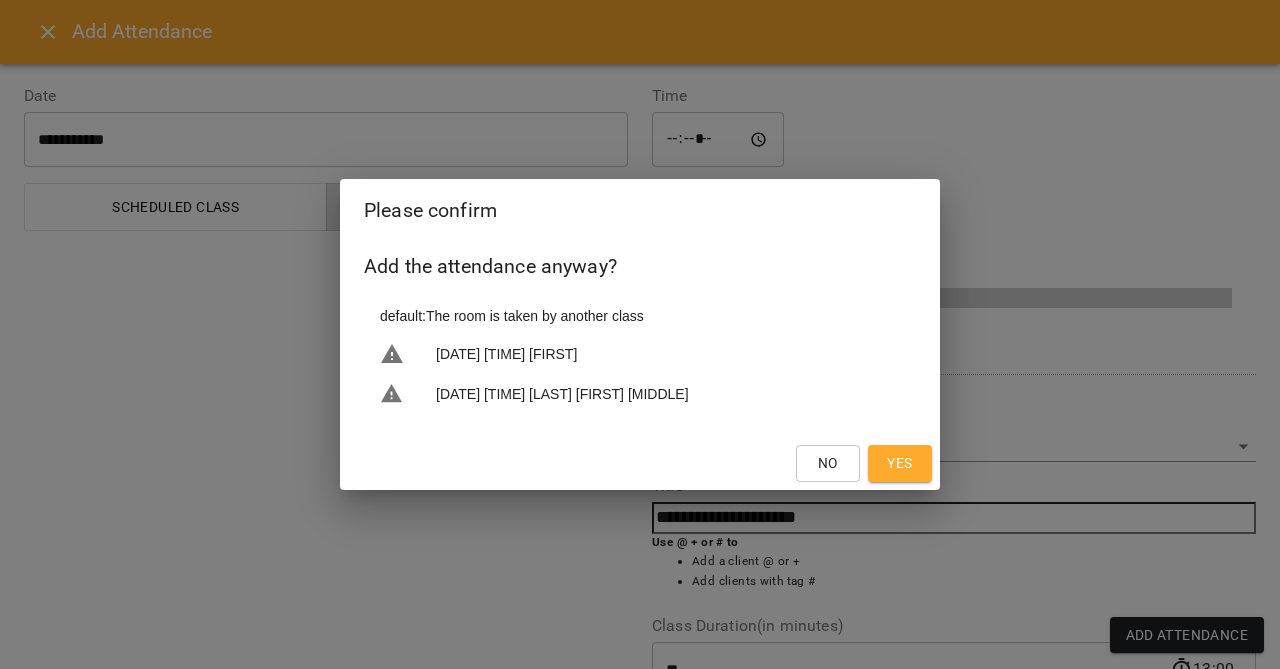 click on "Yes" at bounding box center [899, 463] 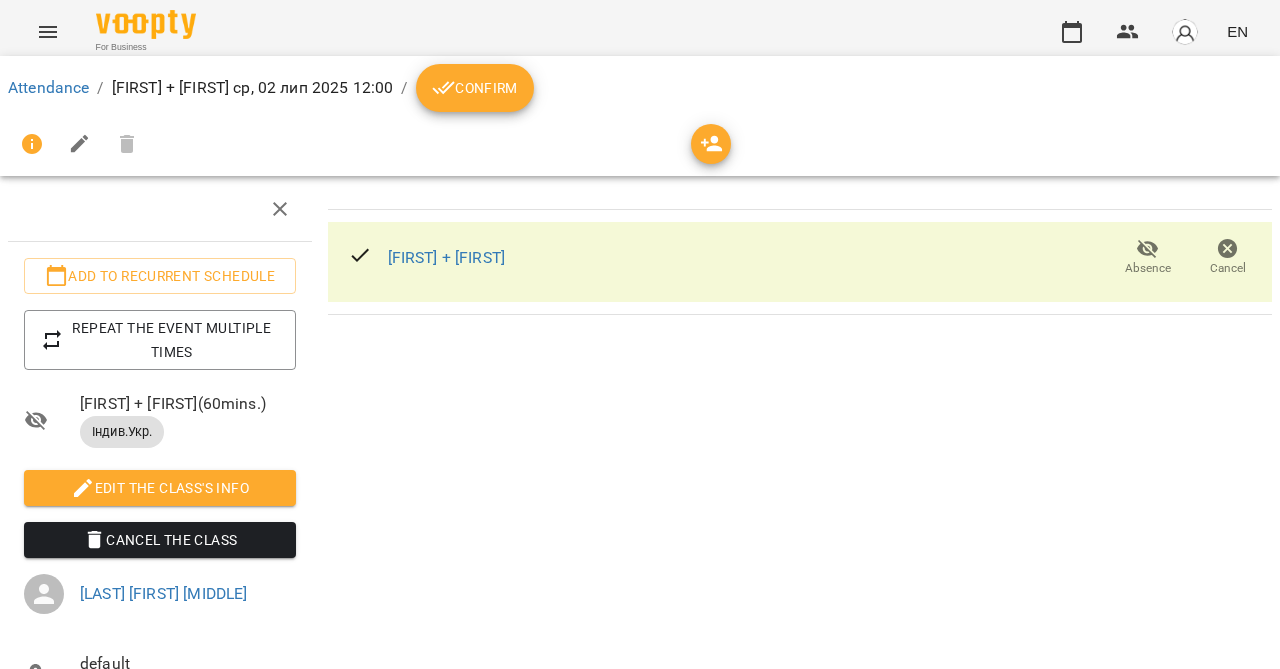 click on "Edit the class's Info" at bounding box center [160, 488] 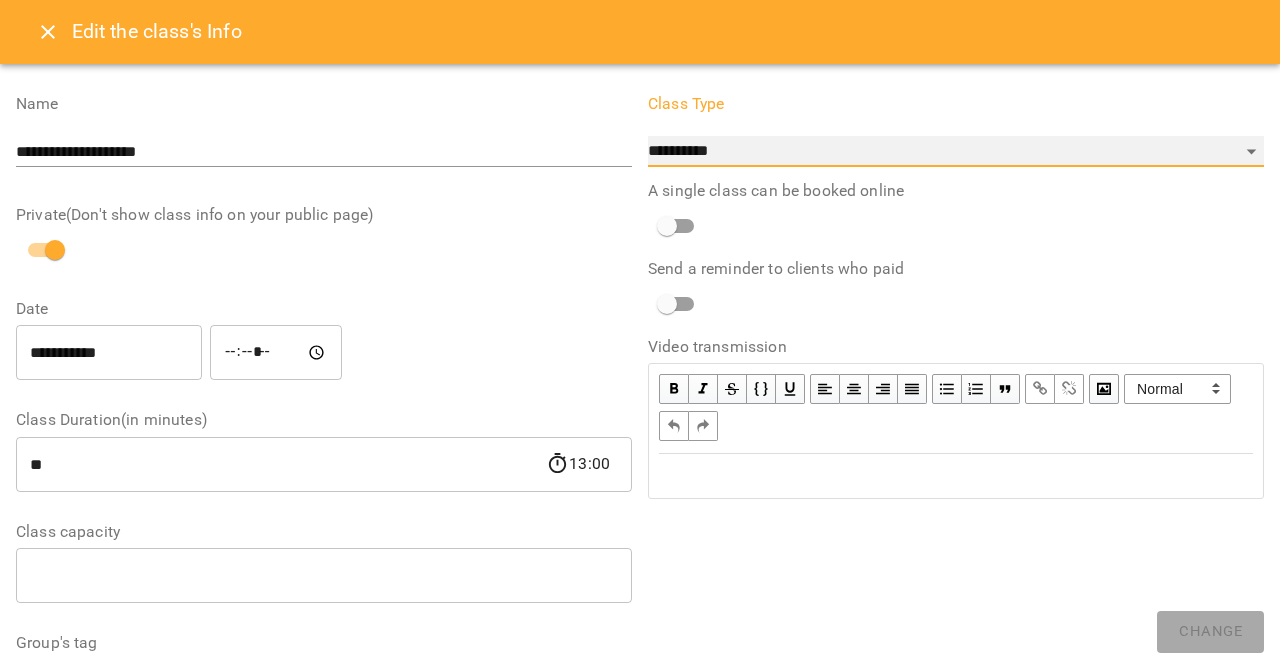 select on "**********" 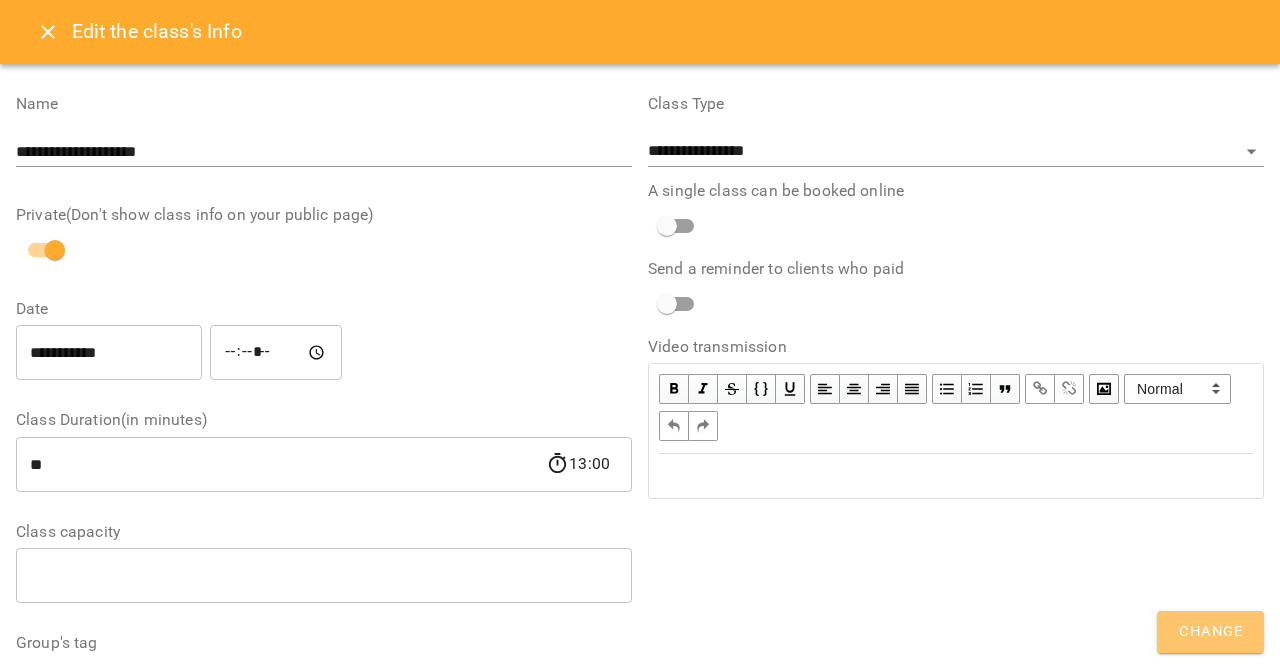 click on "Change" at bounding box center [1210, 632] 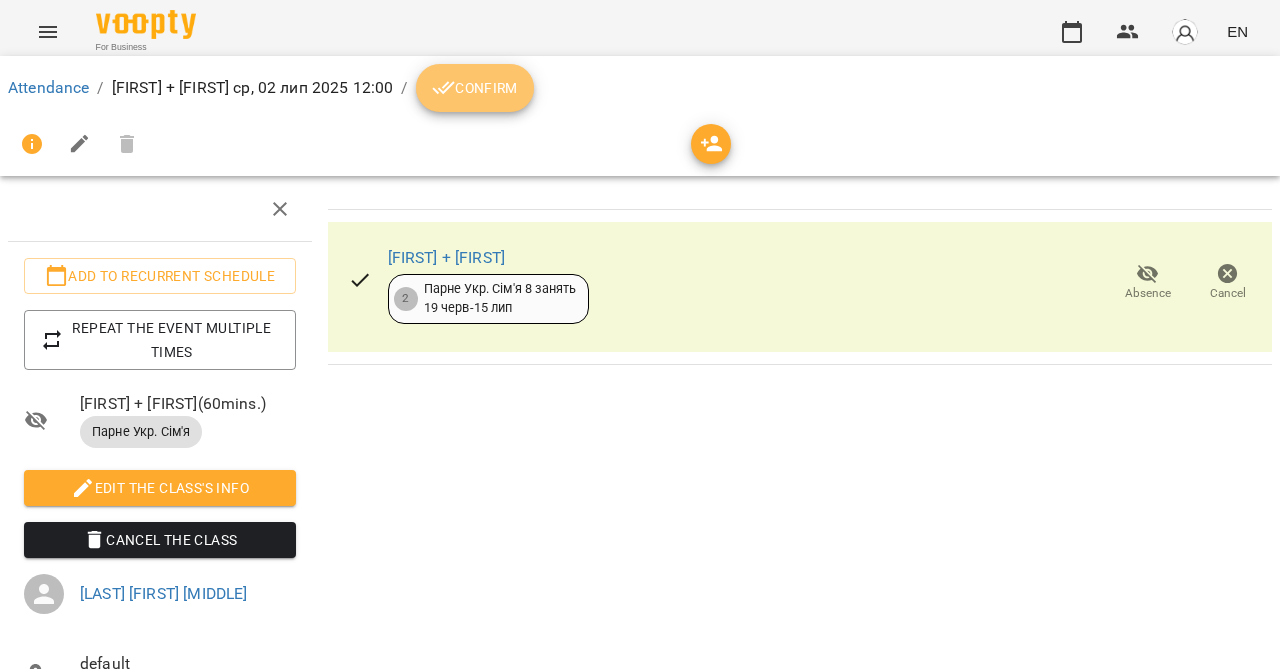 click on "Confirm" at bounding box center (475, 88) 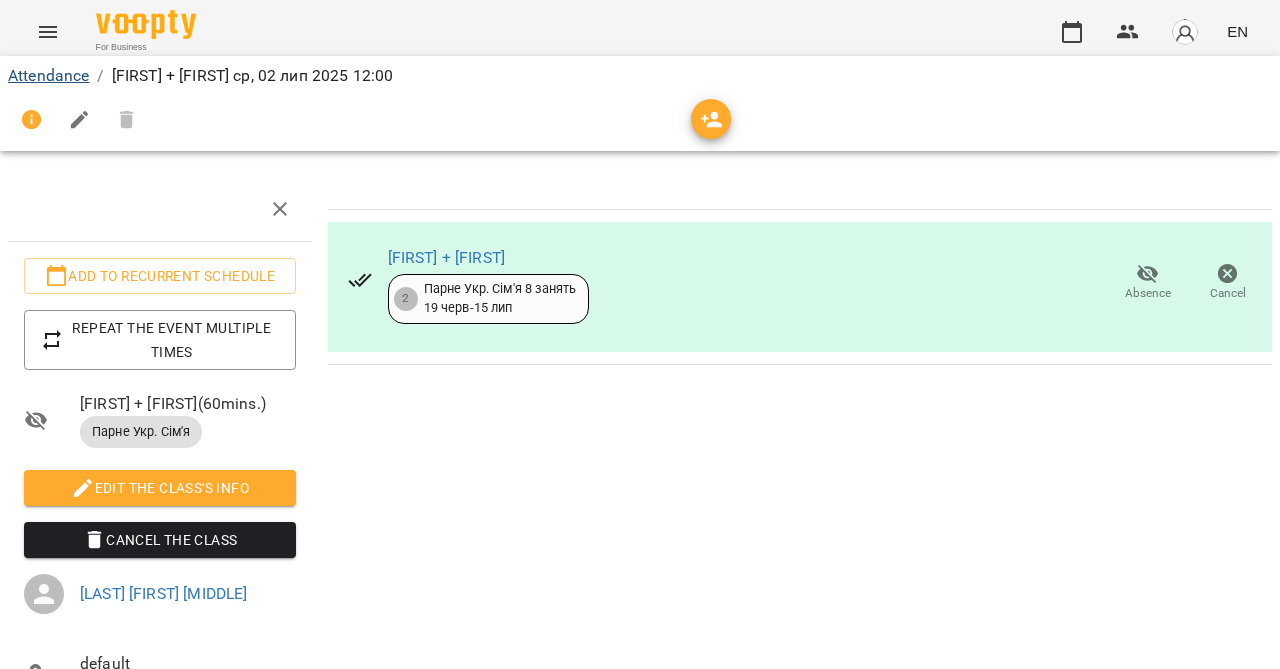 click on "Attendance" at bounding box center [48, 75] 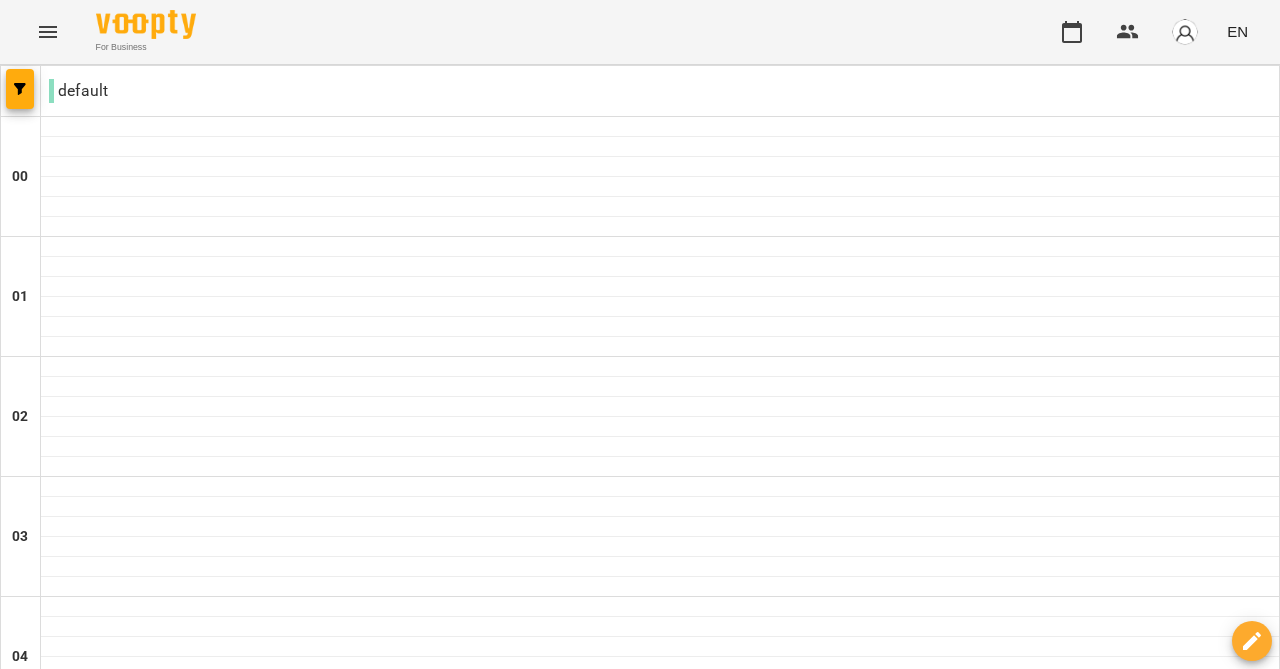 click on "Thu" at bounding box center (712, 3023) 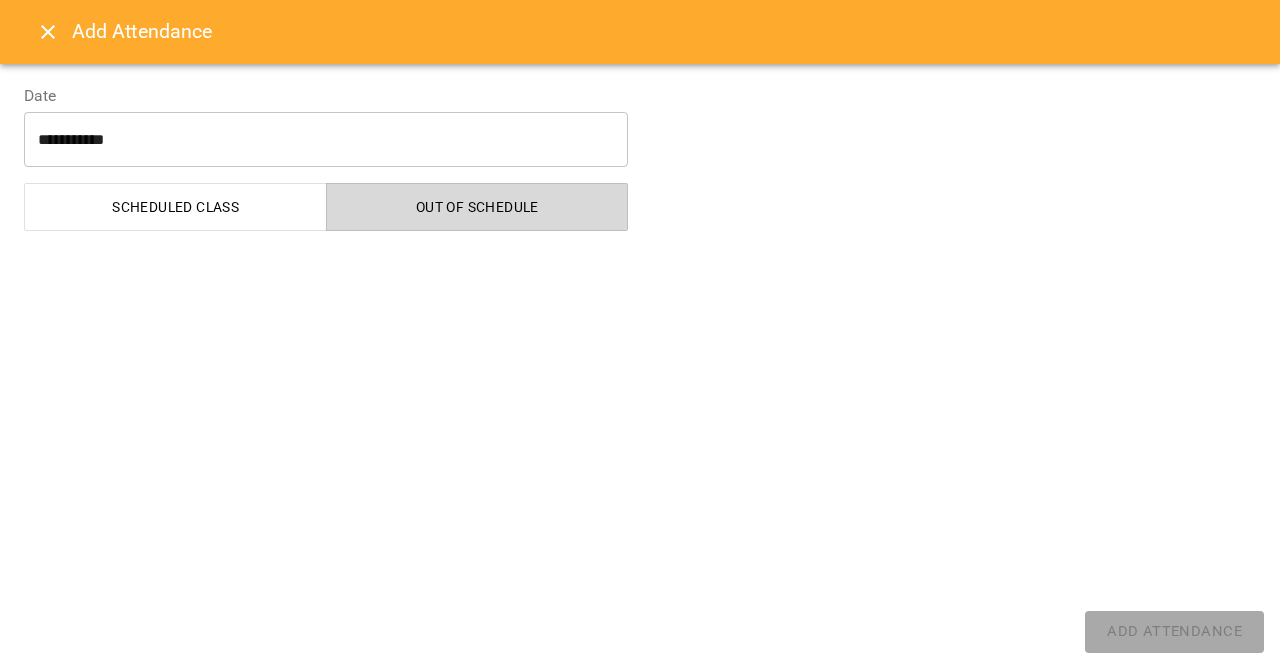 select on "**********" 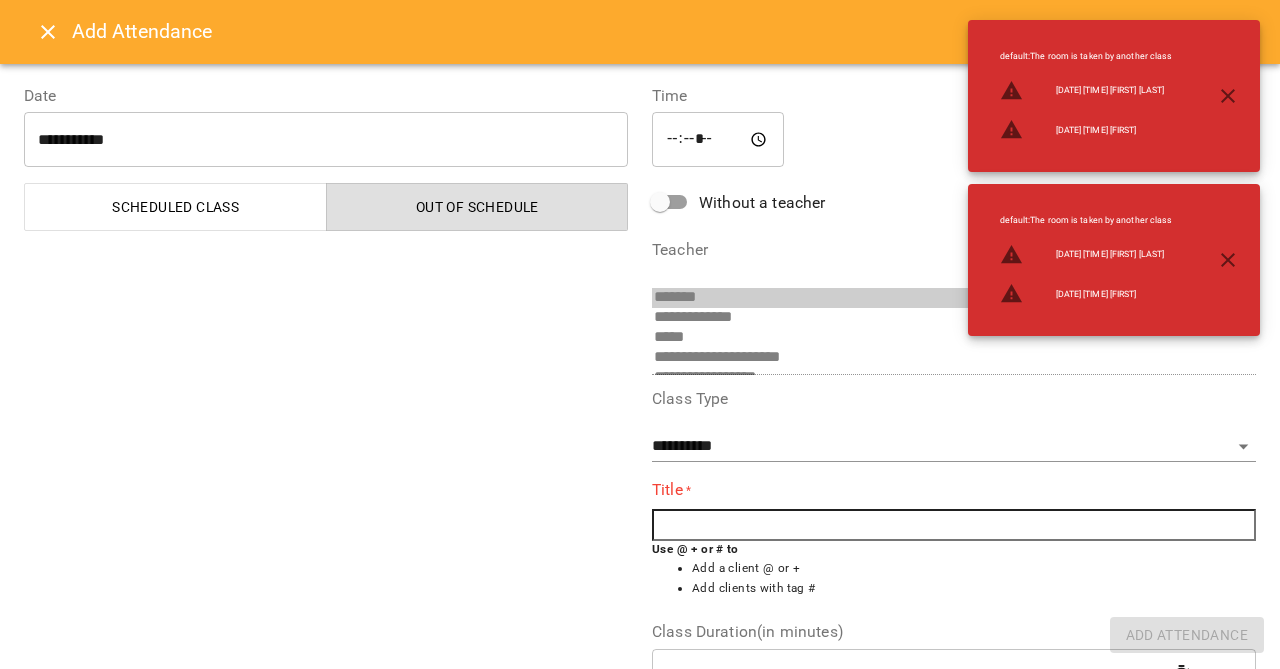 click at bounding box center [954, 525] 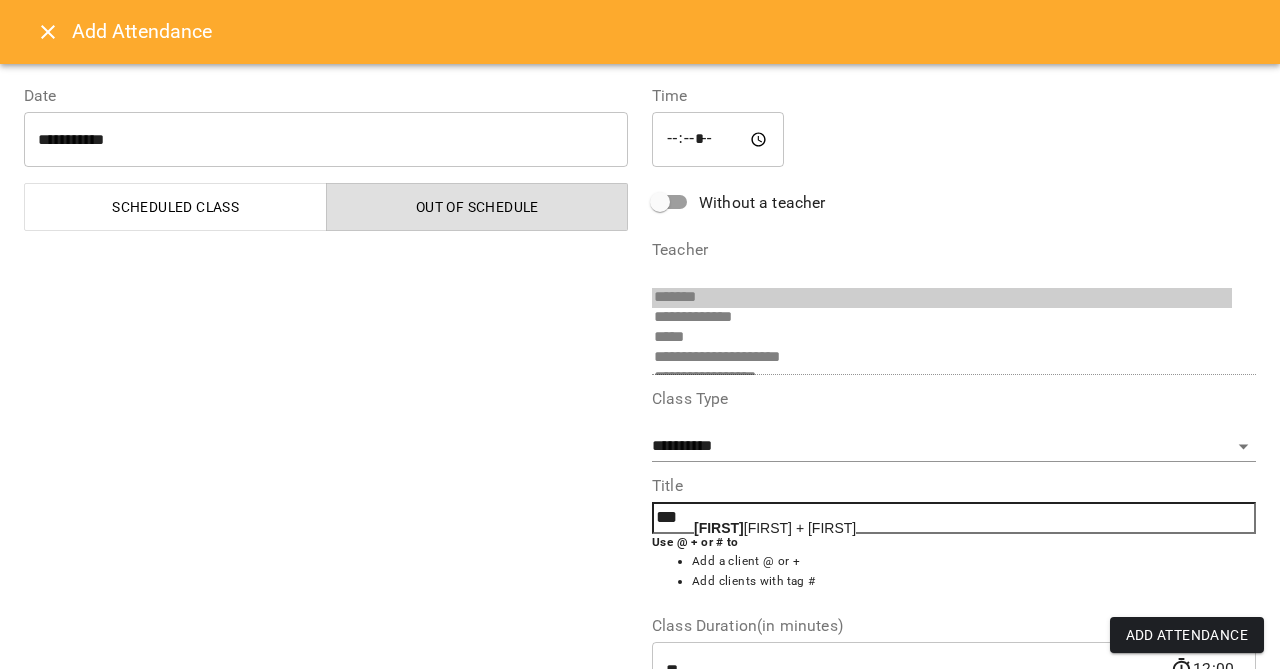 click on "[FIRST] + [FIRST]" at bounding box center (775, 528) 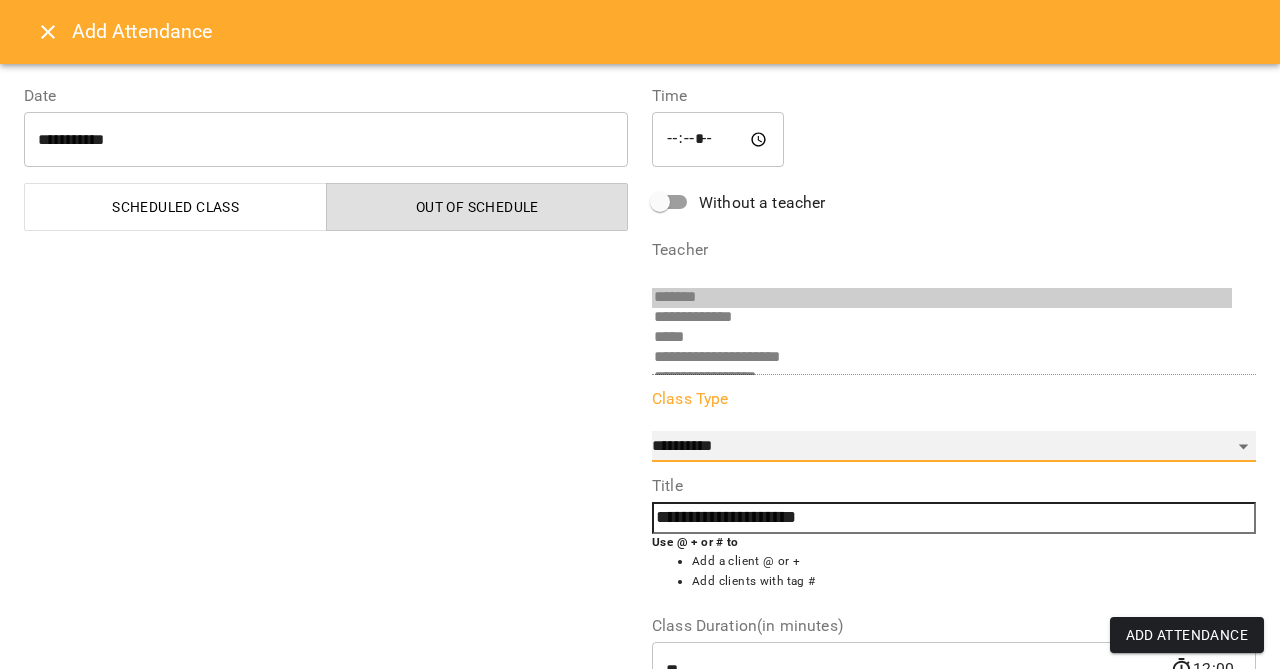 select on "**********" 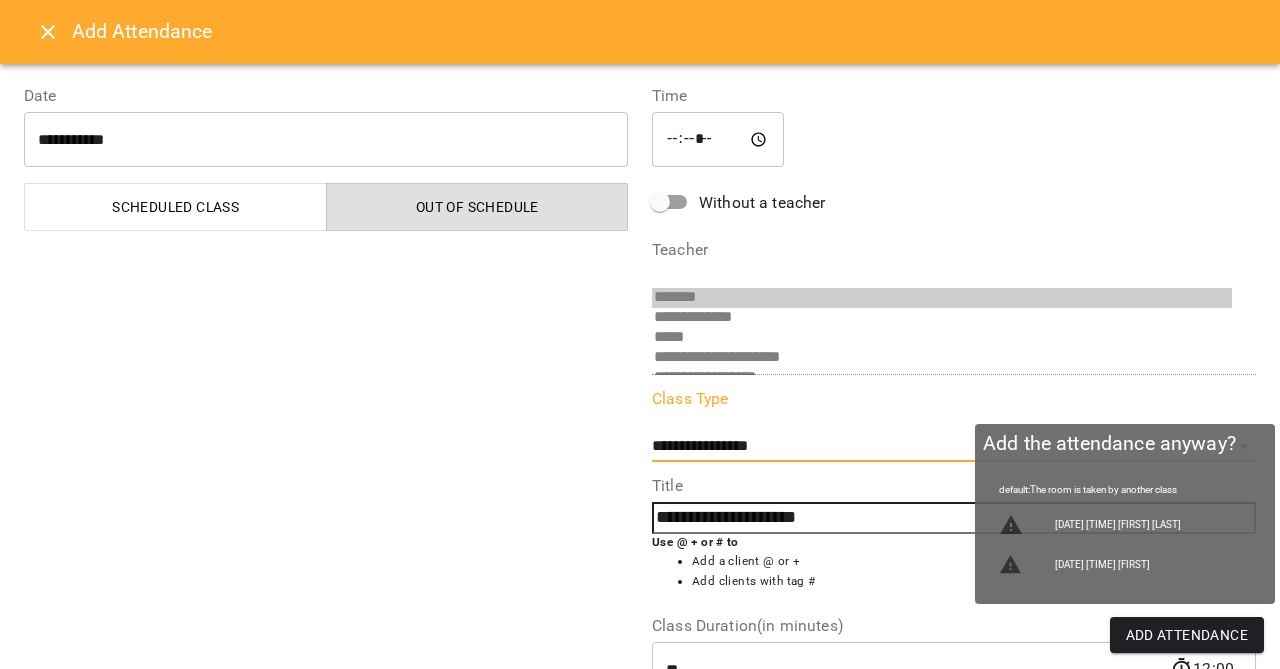 click on "Add Attendance" at bounding box center (1187, 635) 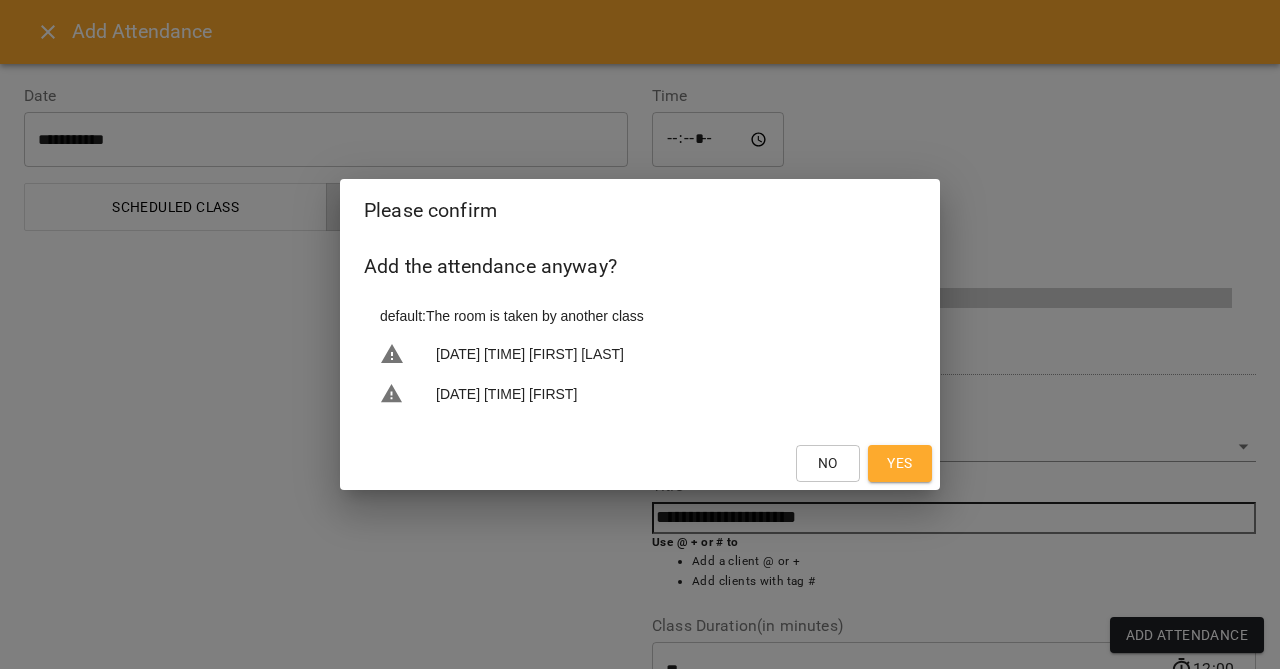 click on "Yes" at bounding box center [899, 463] 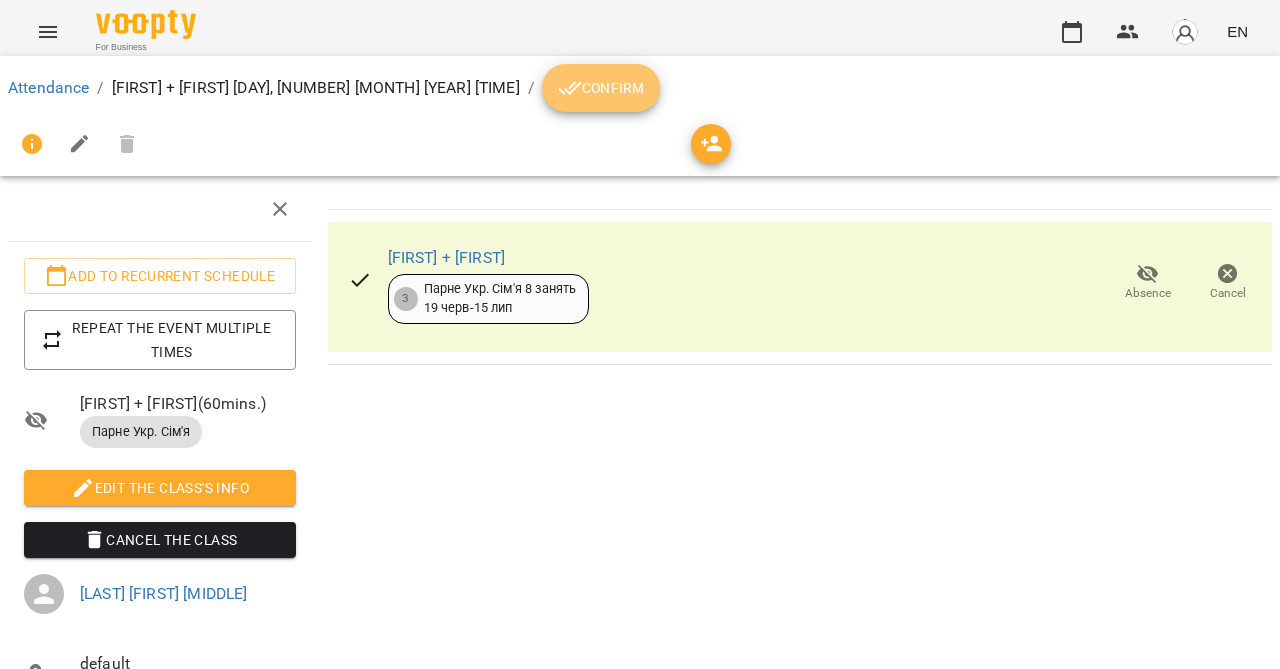 click on "Confirm" at bounding box center [601, 88] 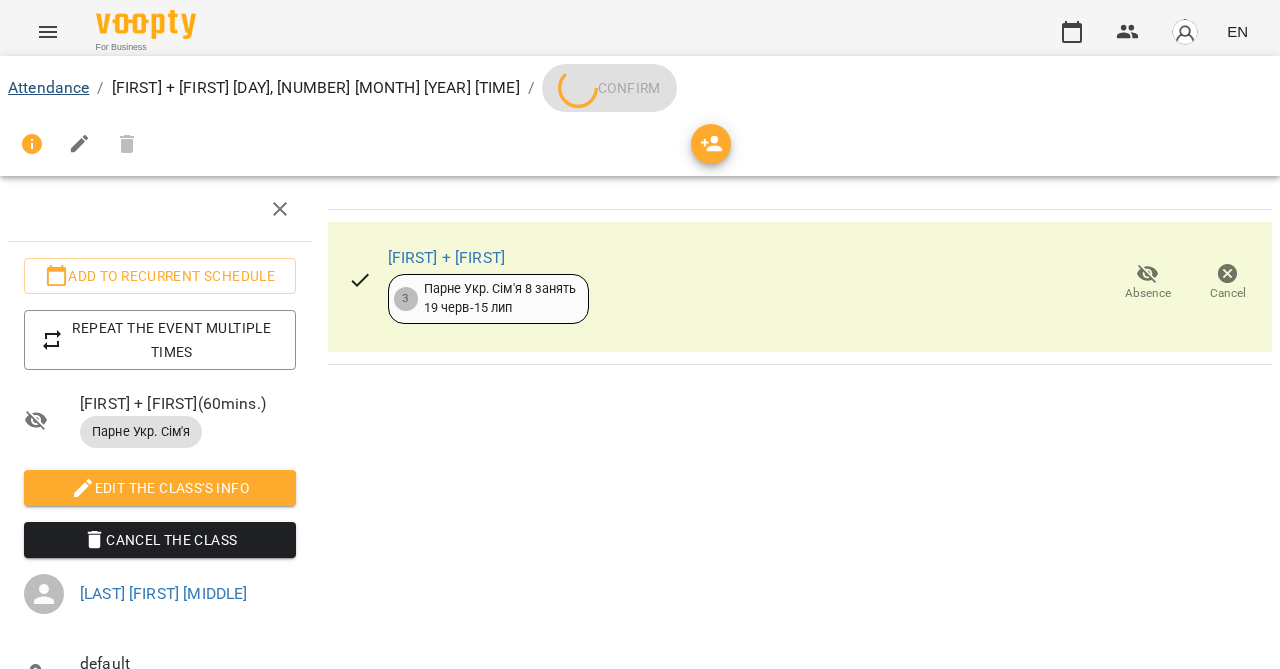click on "Attendance" at bounding box center (48, 87) 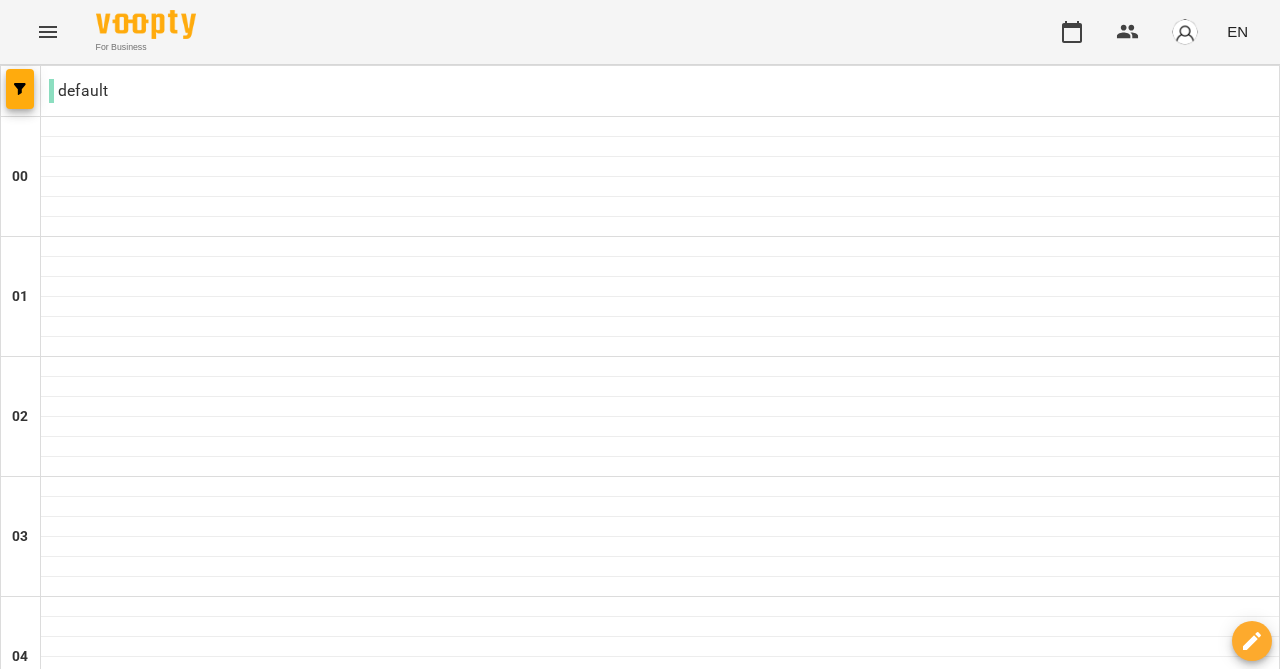 click at bounding box center [759, 3088] 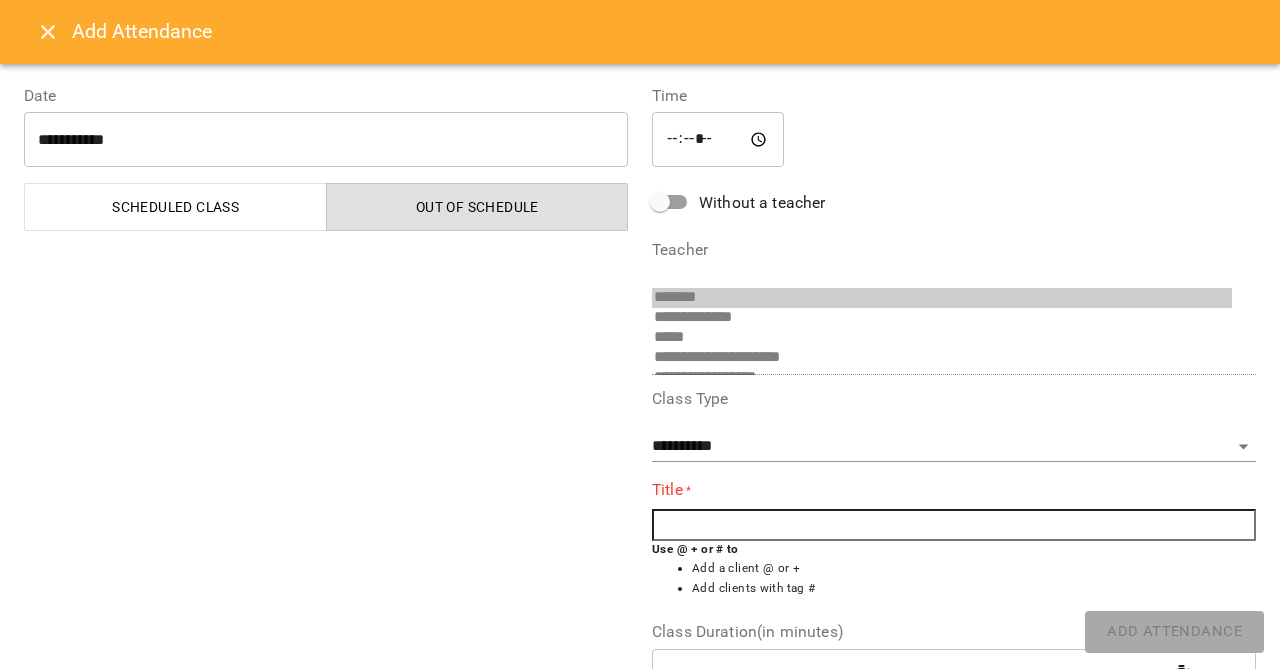 click at bounding box center [954, 525] 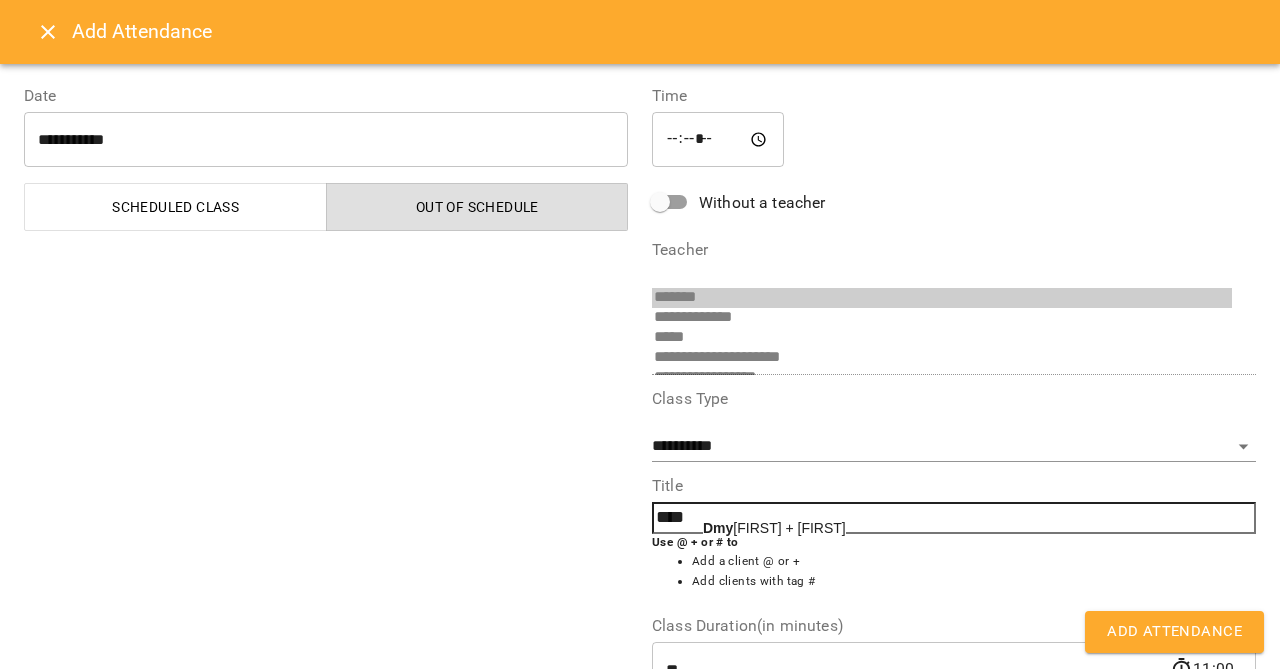 click on "Dmy" 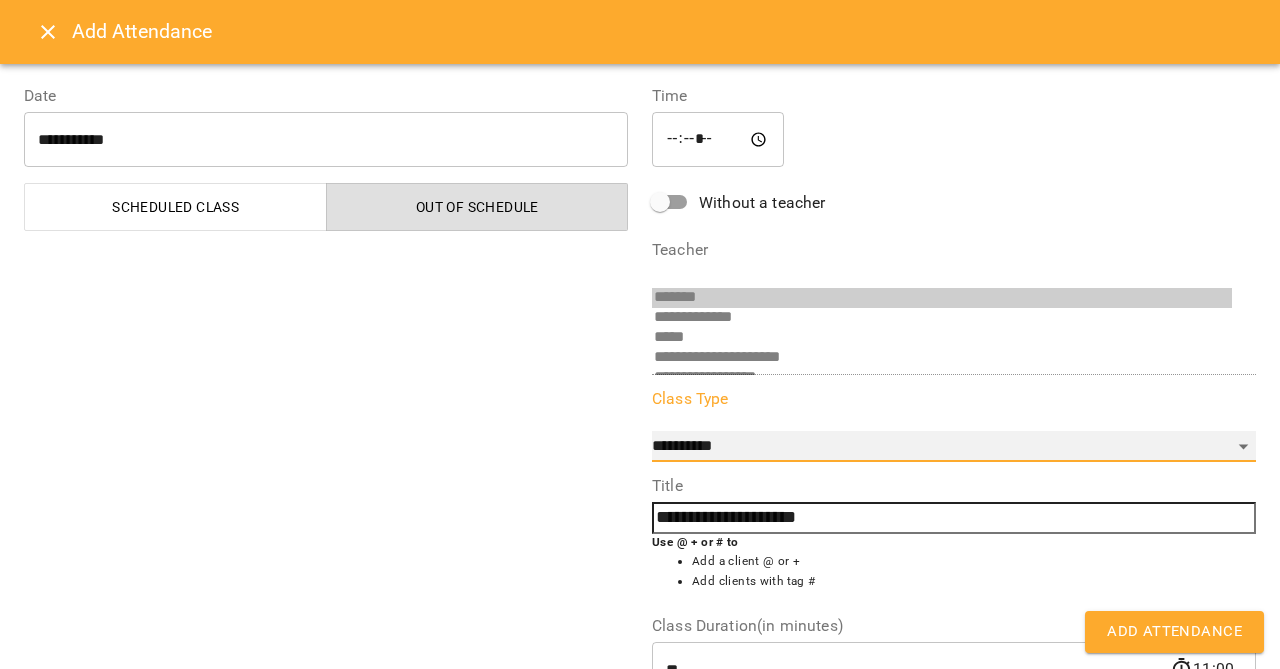 select on "**********" 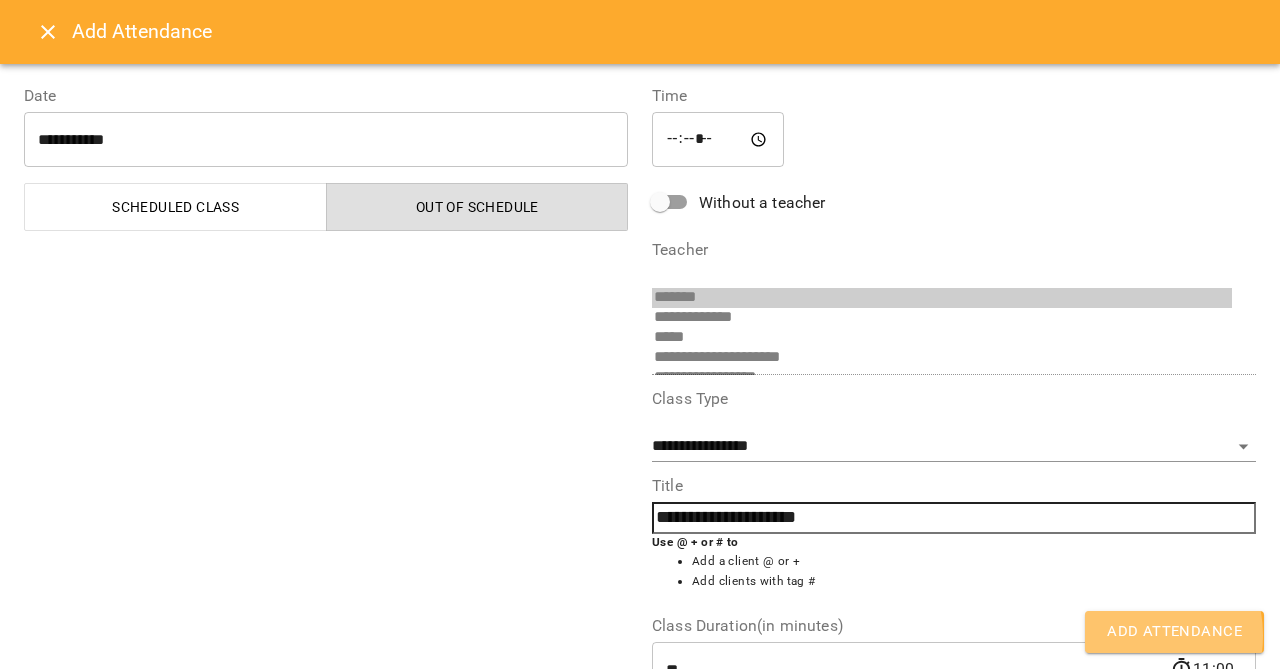 click on "Add Attendance" at bounding box center (1174, 632) 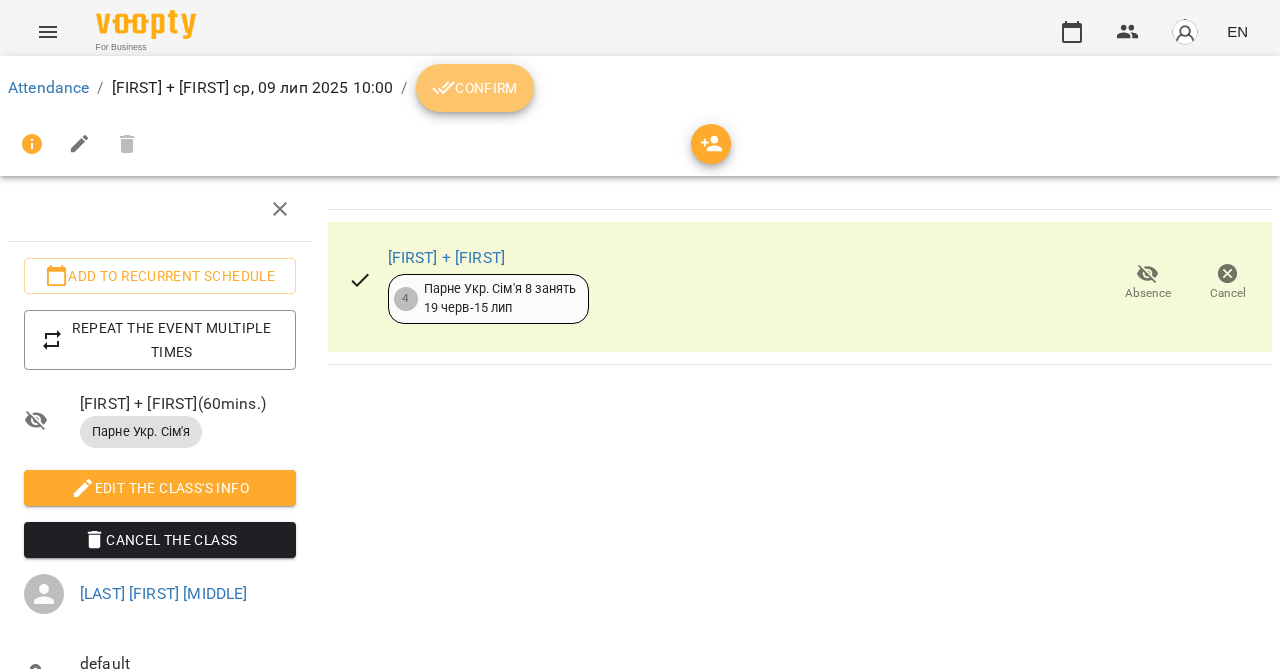 click on "Confirm" at bounding box center (475, 88) 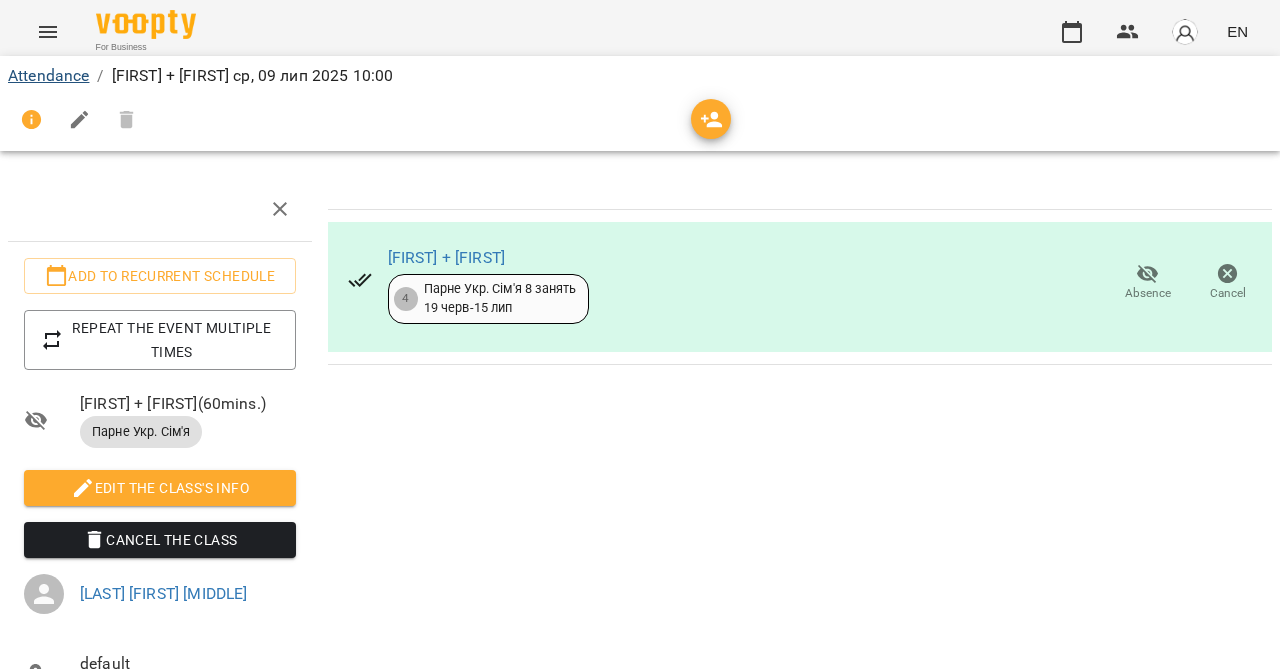 click on "Attendance" at bounding box center [48, 75] 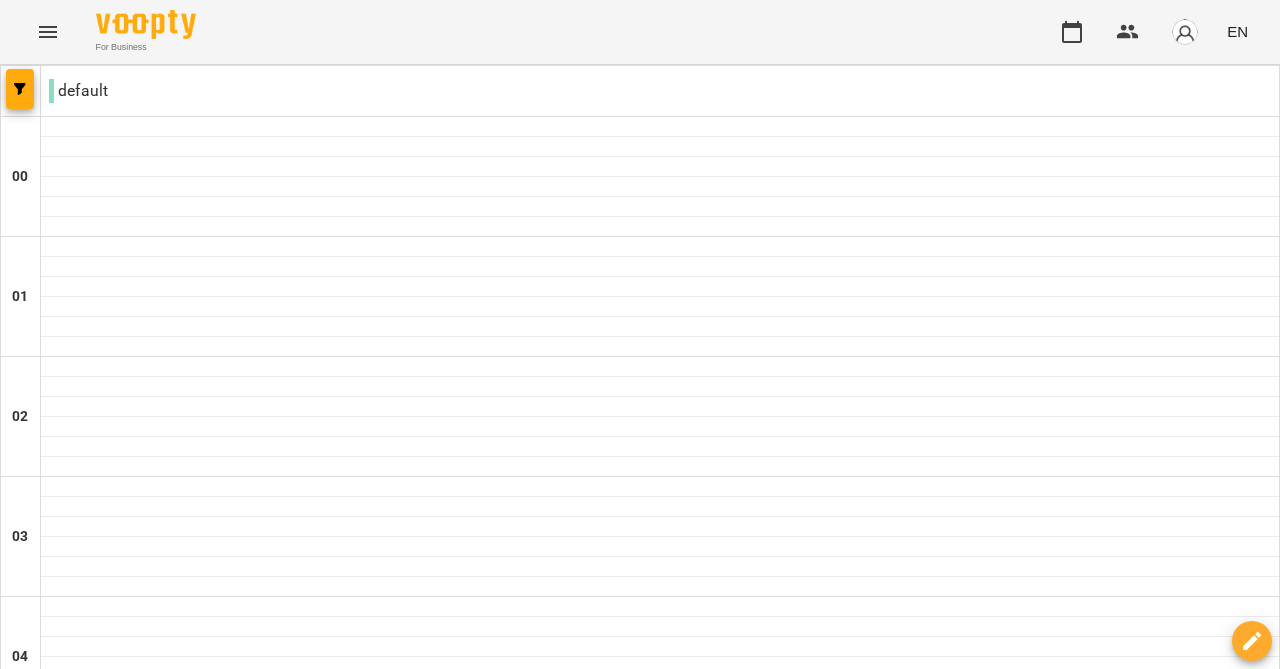 click at bounding box center (520, 3088) 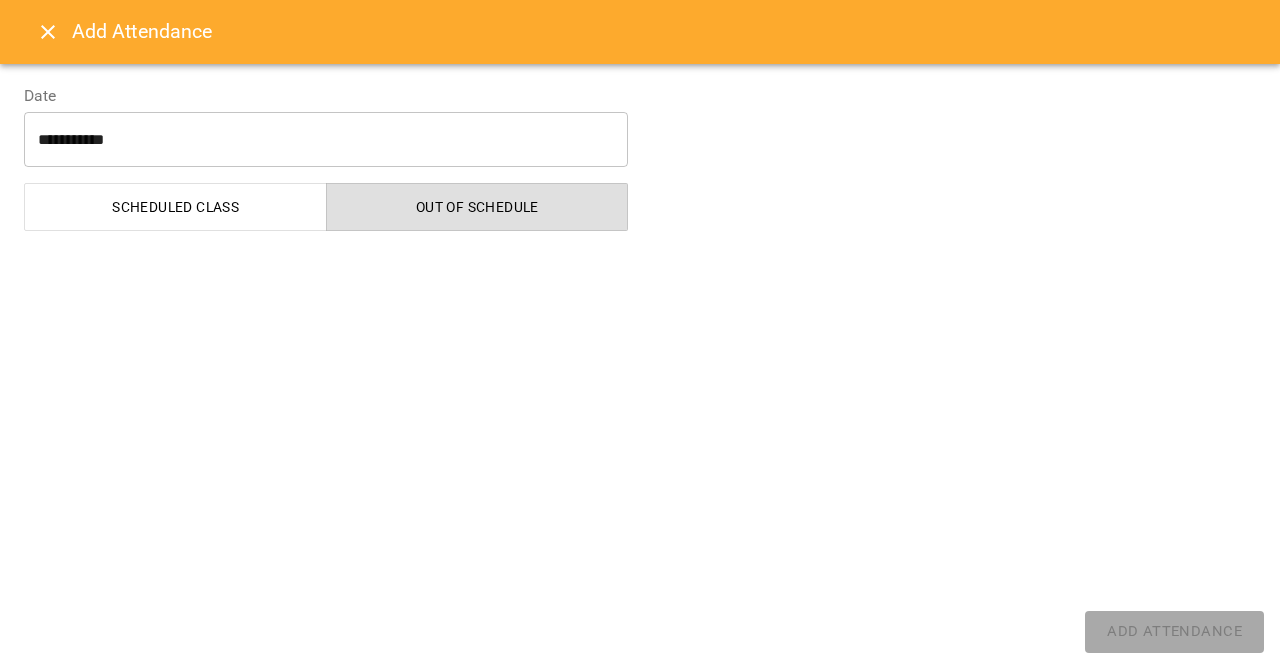 select on "**********" 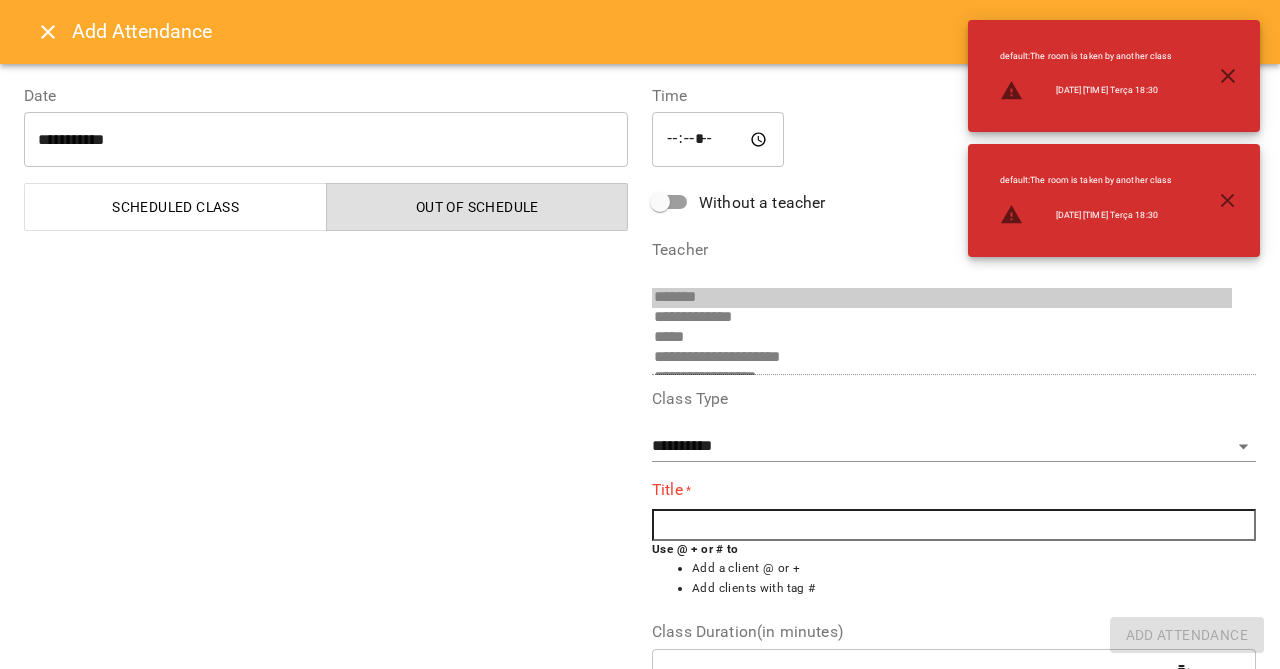 click at bounding box center (954, 525) 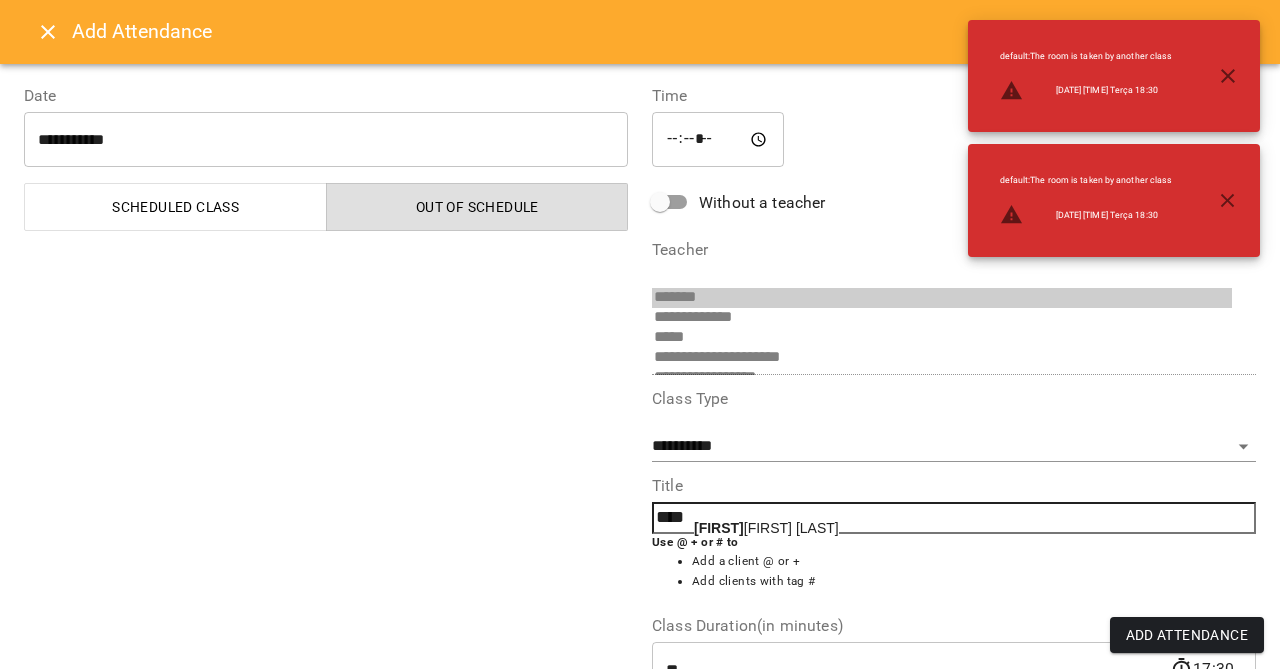 click on "[FIRST]" 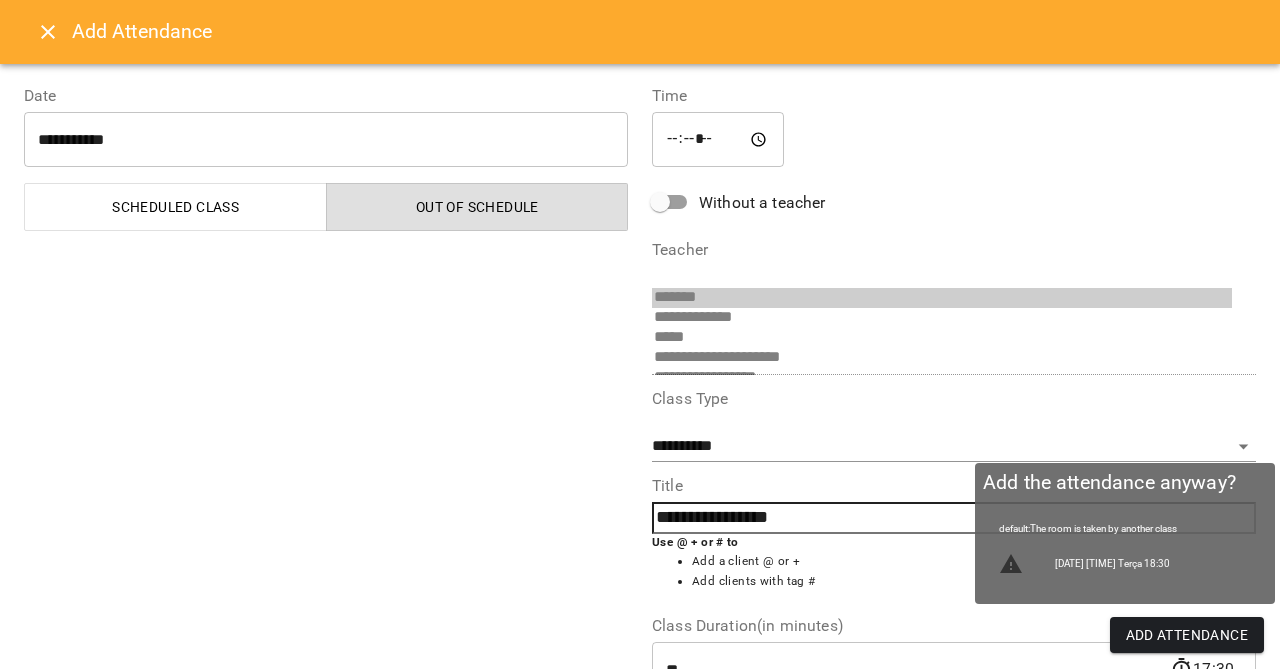 click on "Add Attendance" at bounding box center (1187, 635) 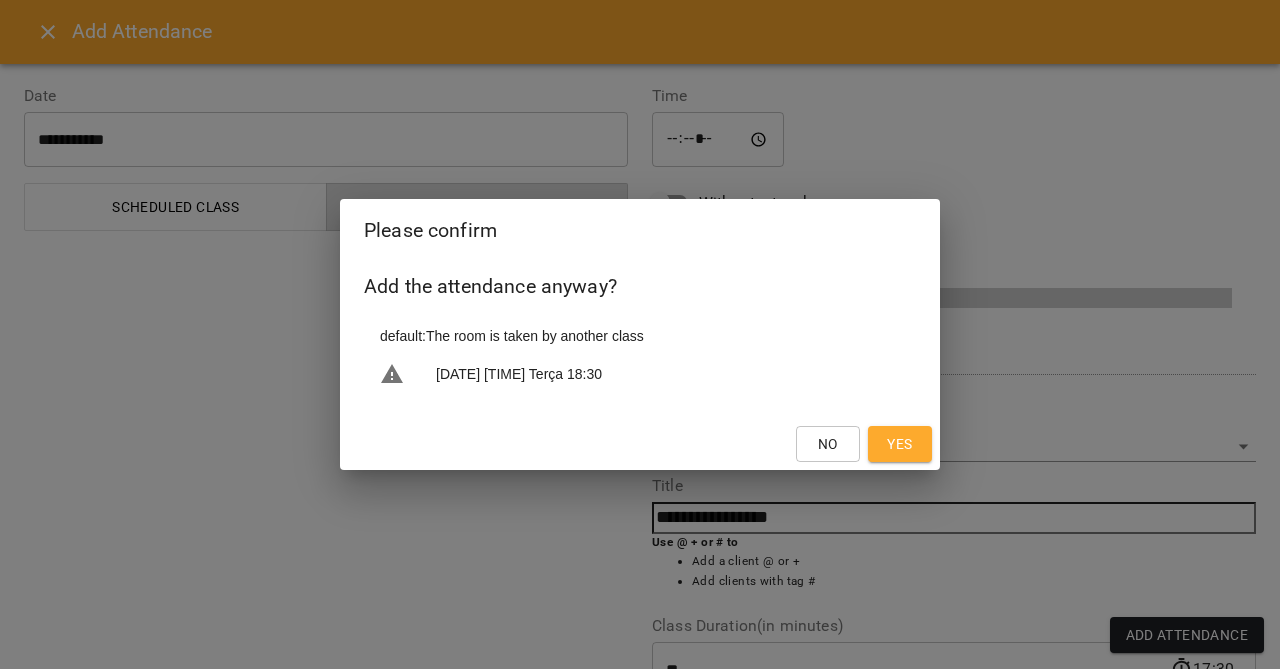 click on "Yes" at bounding box center [900, 444] 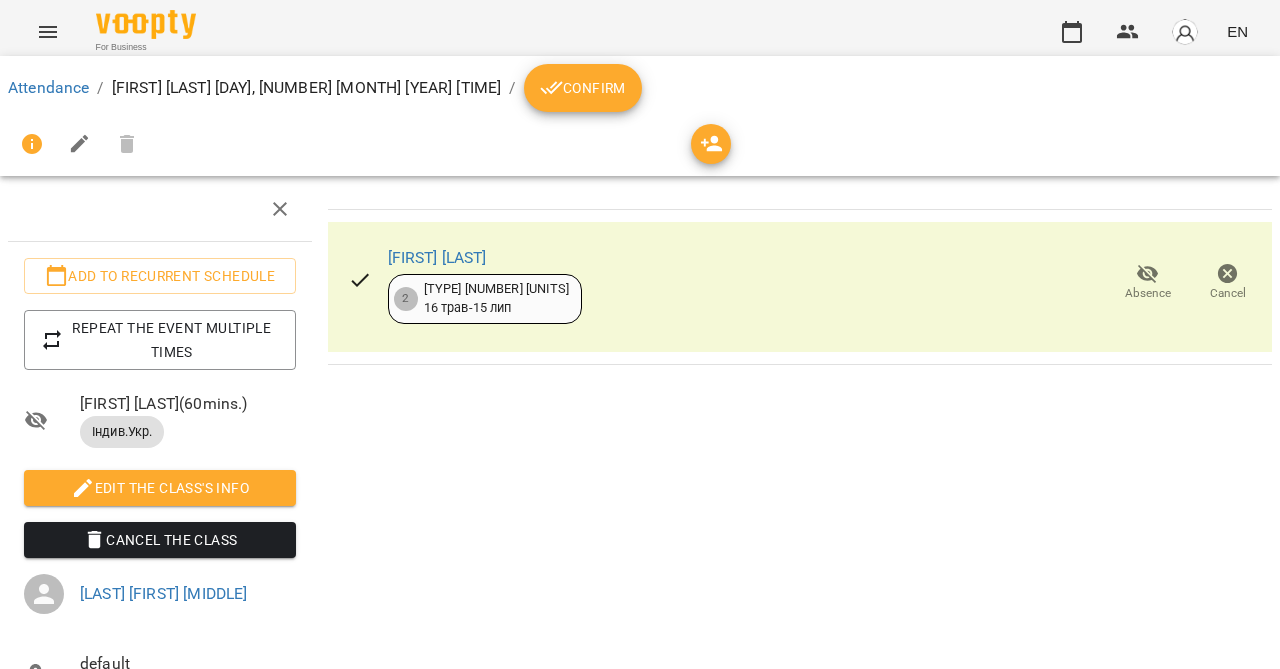 click 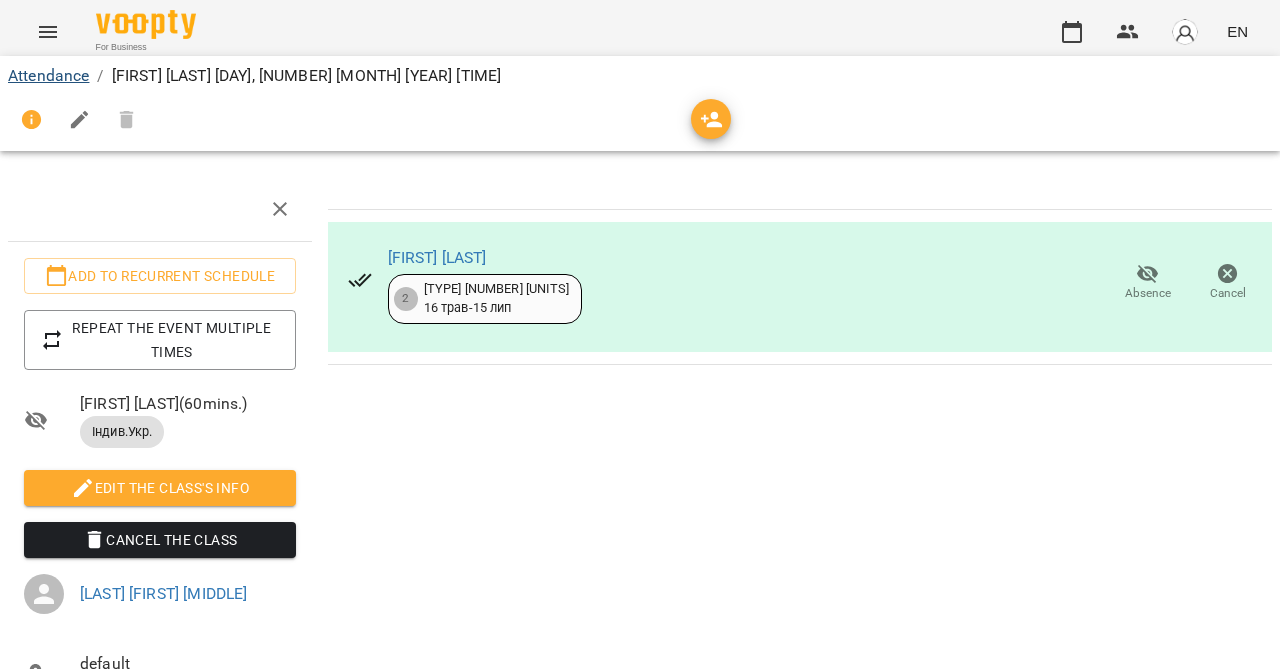 click on "Attendance" at bounding box center (48, 75) 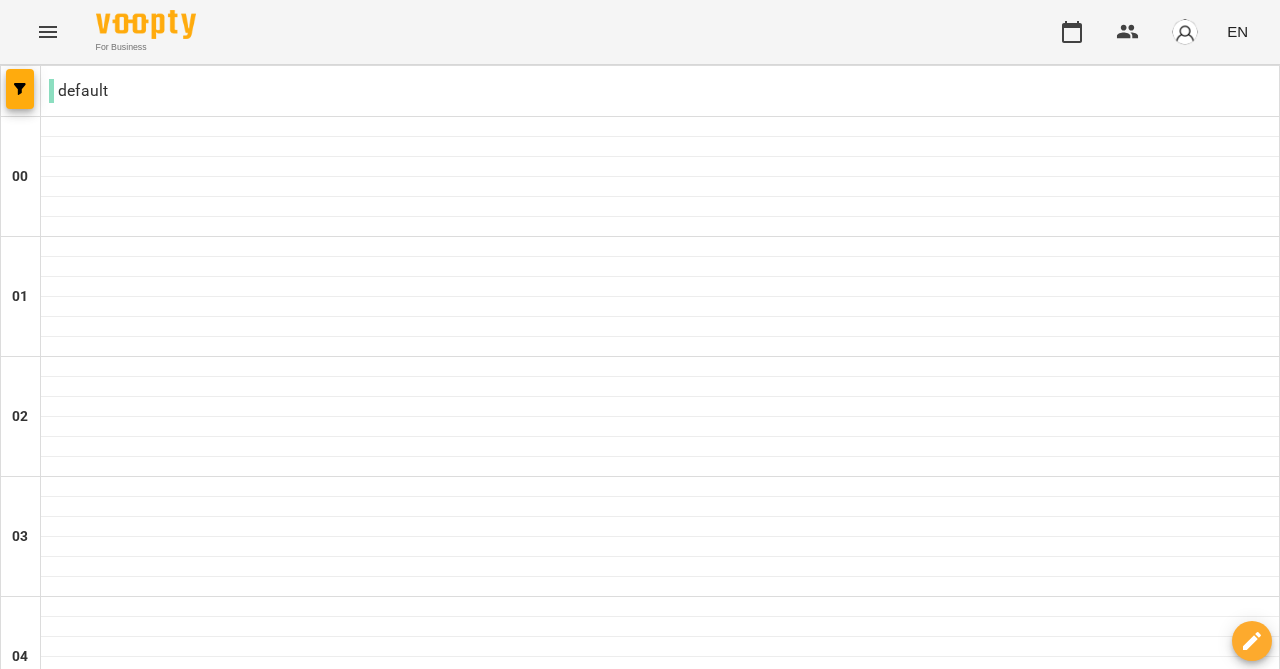 click at bounding box center [759, 3088] 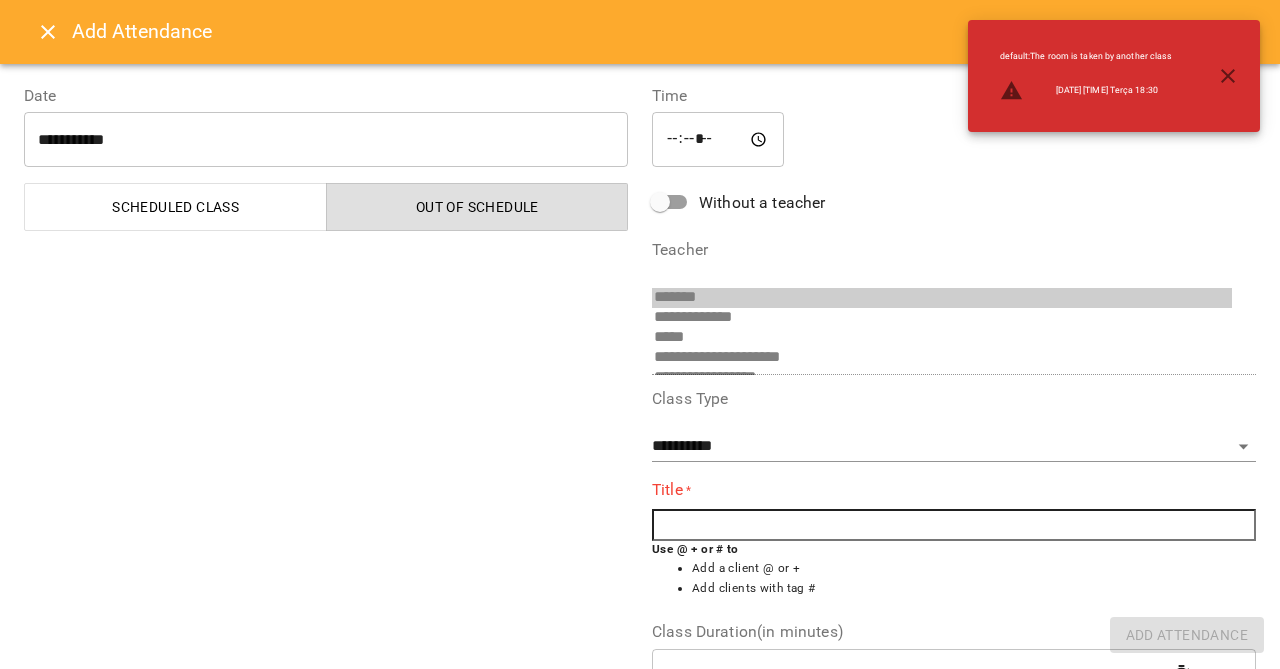 click at bounding box center (954, 525) 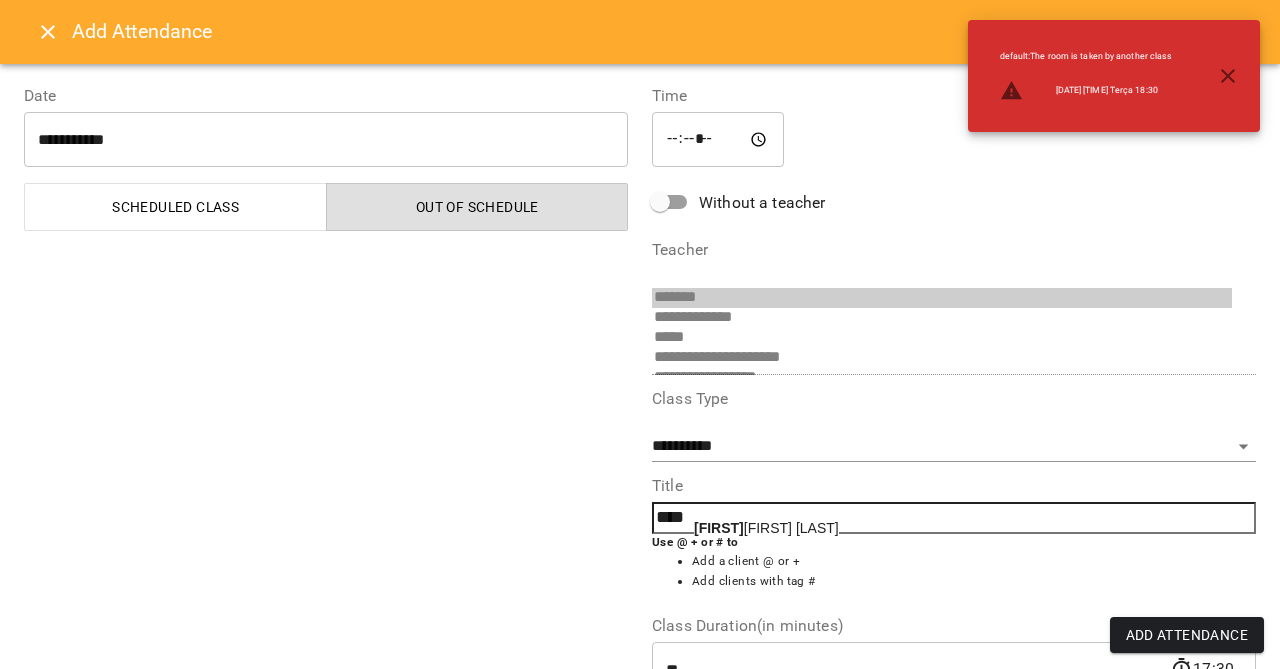 click on "Use @ + or # to Add a client @ or + Add clients with tag #" at bounding box center (954, 567) 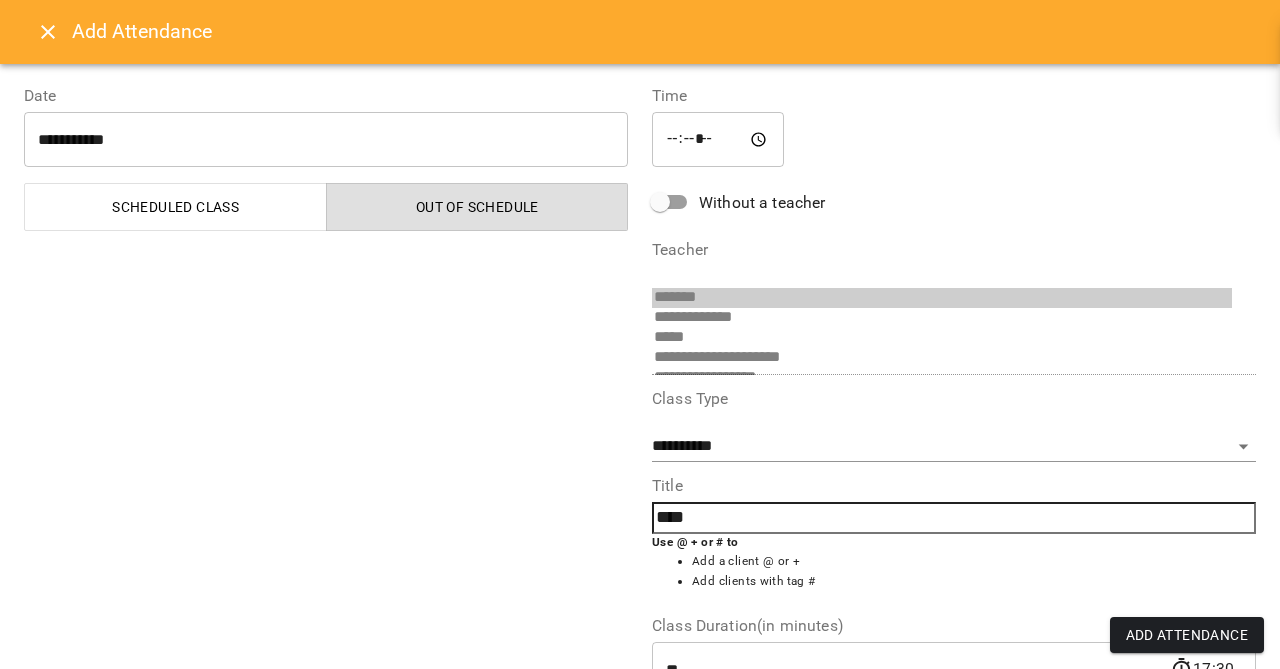 click on "****" at bounding box center [954, 518] 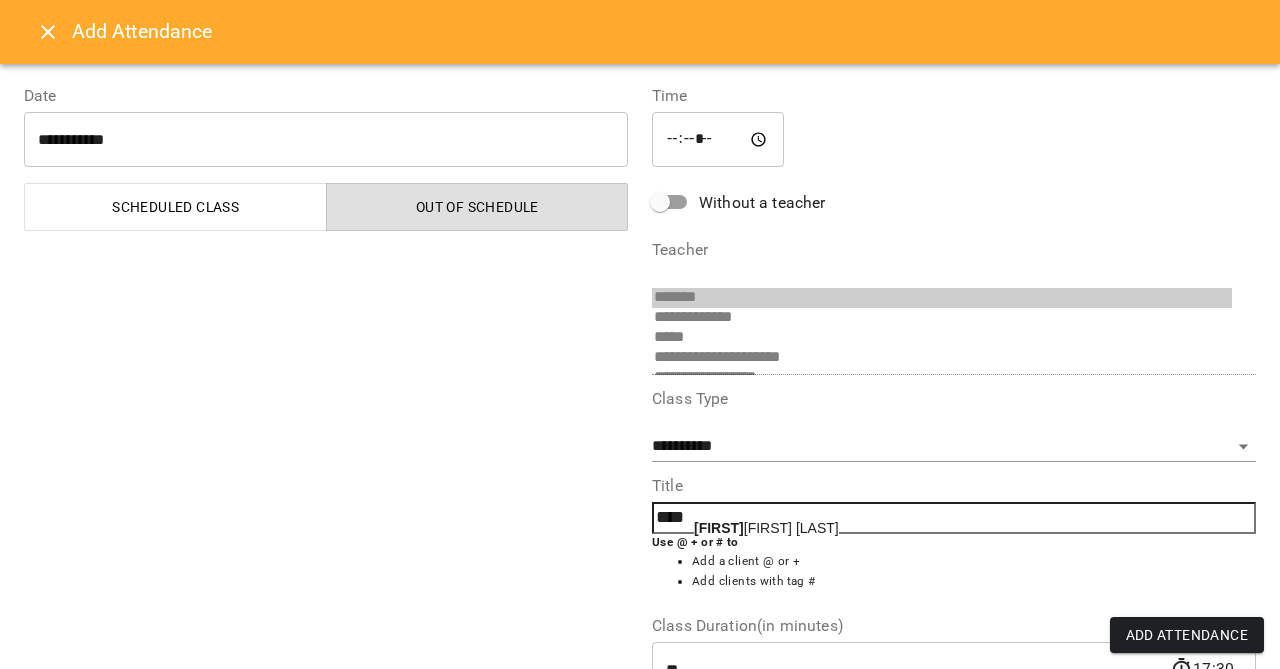 click on "[FIRST] [LAST]" at bounding box center (766, 528) 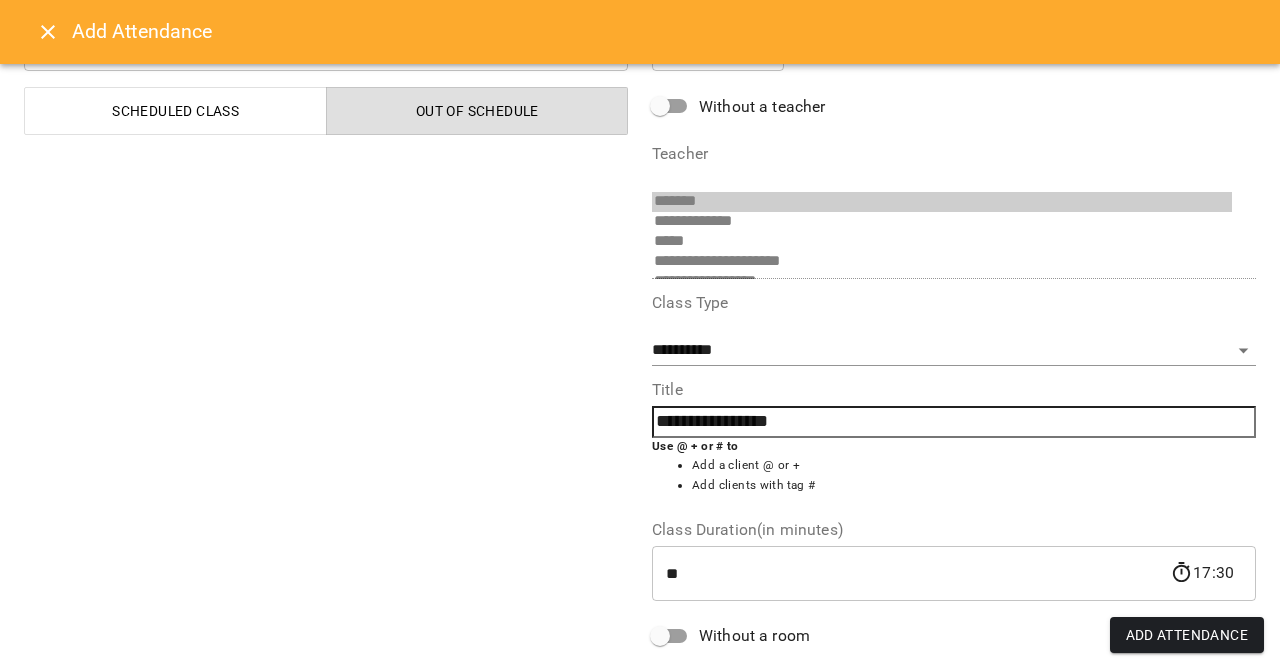 scroll, scrollTop: 125, scrollLeft: 0, axis: vertical 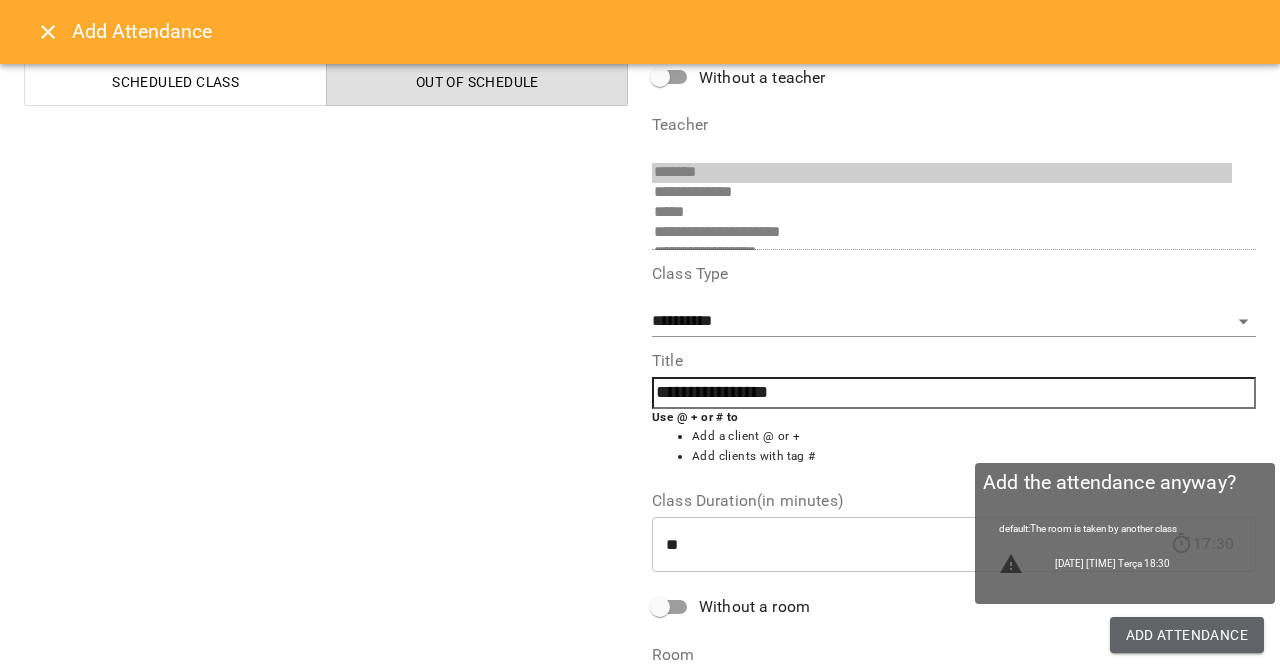 click on "Add Attendance" at bounding box center (1187, 635) 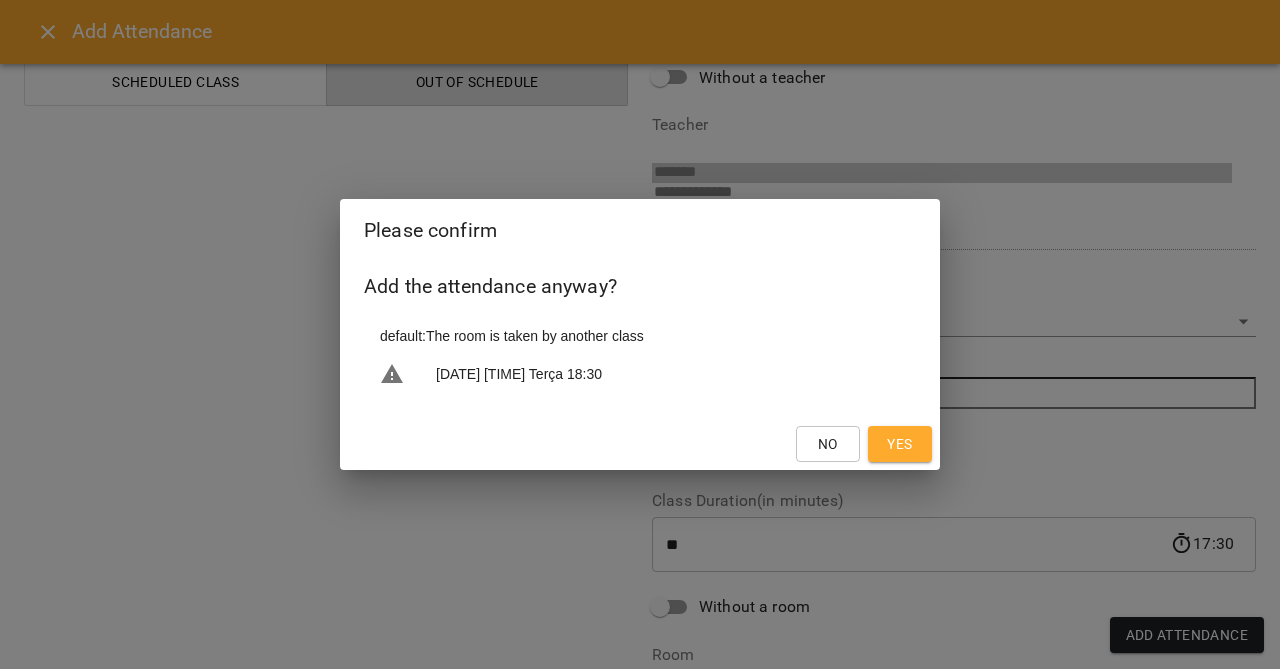 click on "Yes" at bounding box center (899, 444) 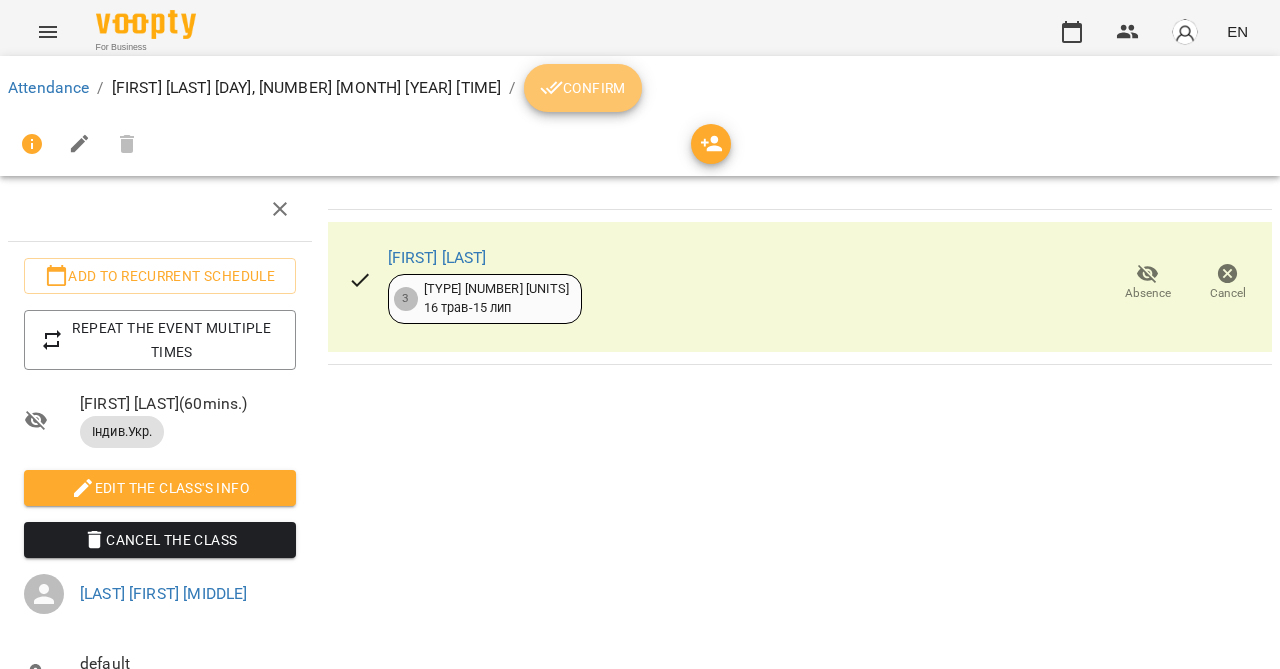 click on "Confirm" at bounding box center (583, 88) 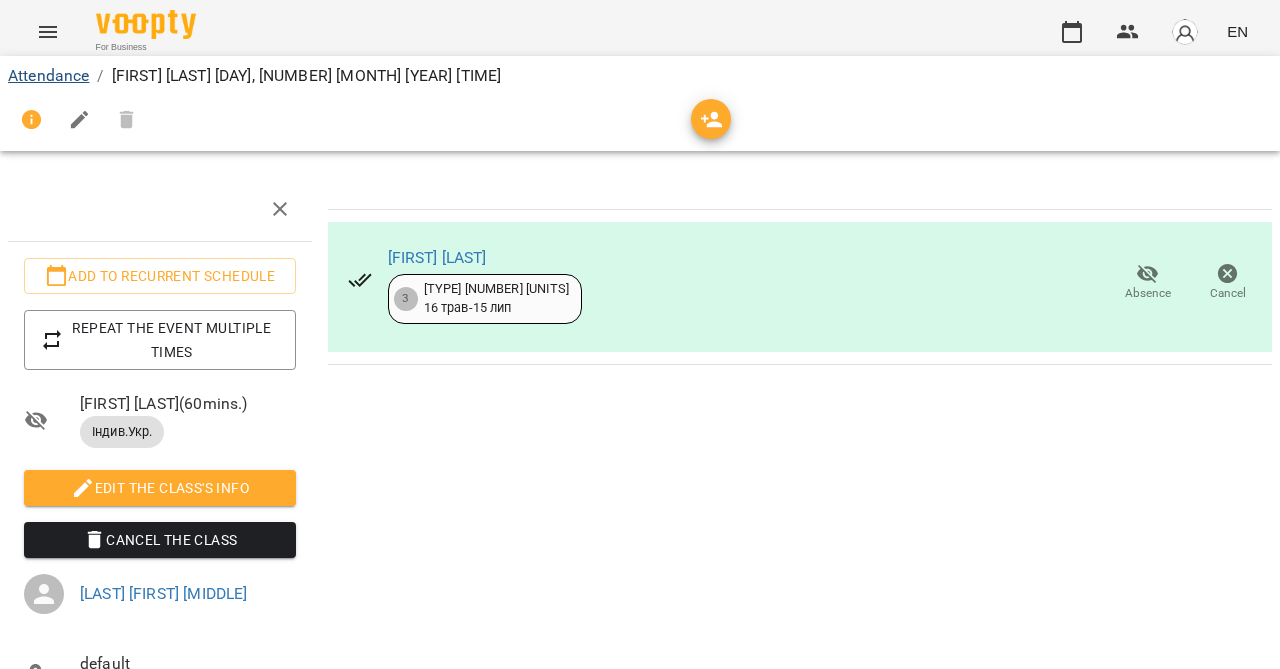 click on "Attendance" at bounding box center (48, 75) 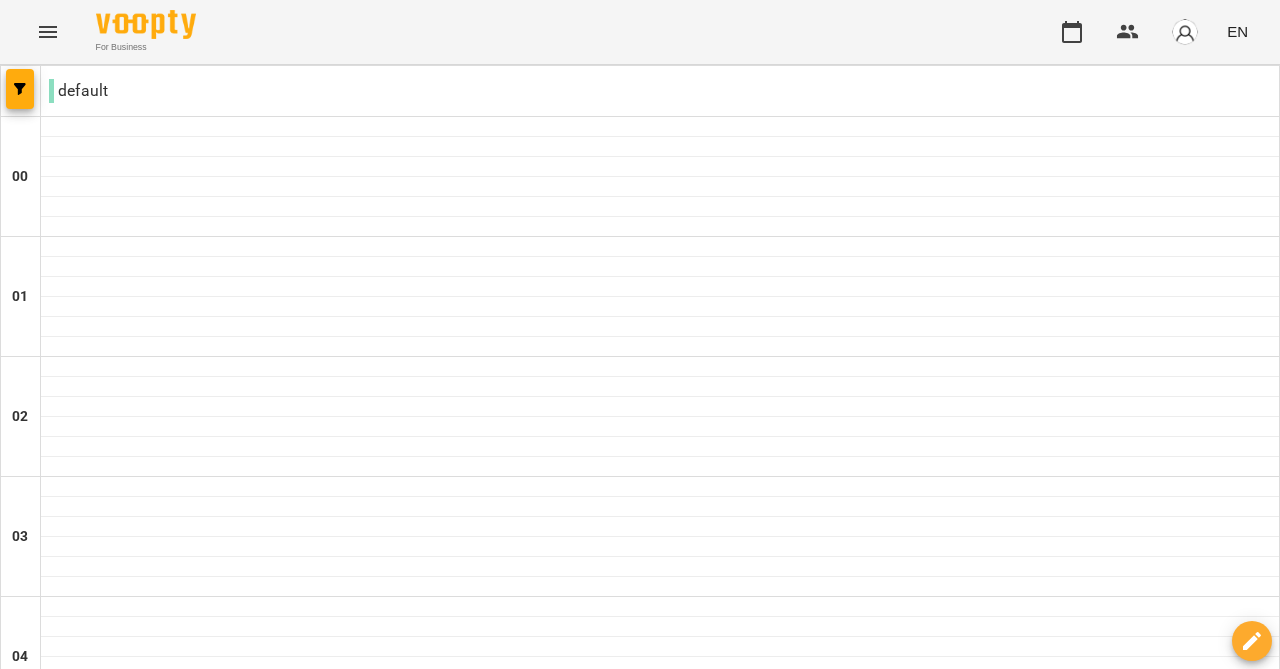 click at bounding box center [520, 3088] 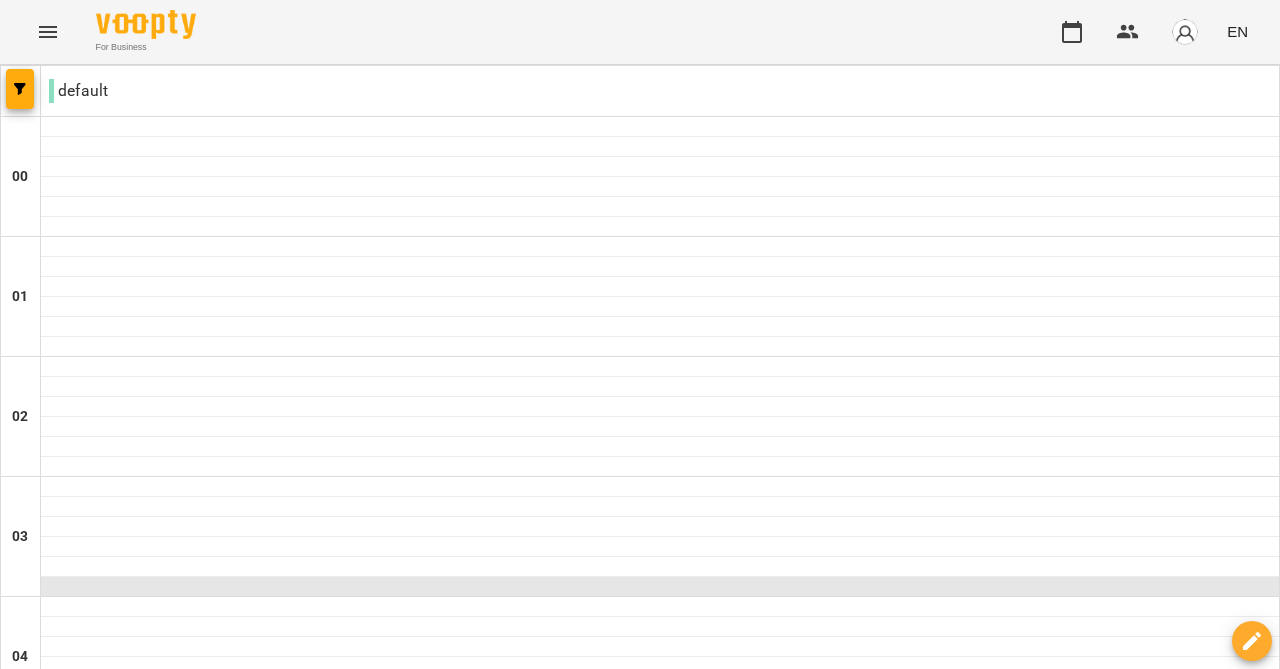 scroll, scrollTop: 924, scrollLeft: 0, axis: vertical 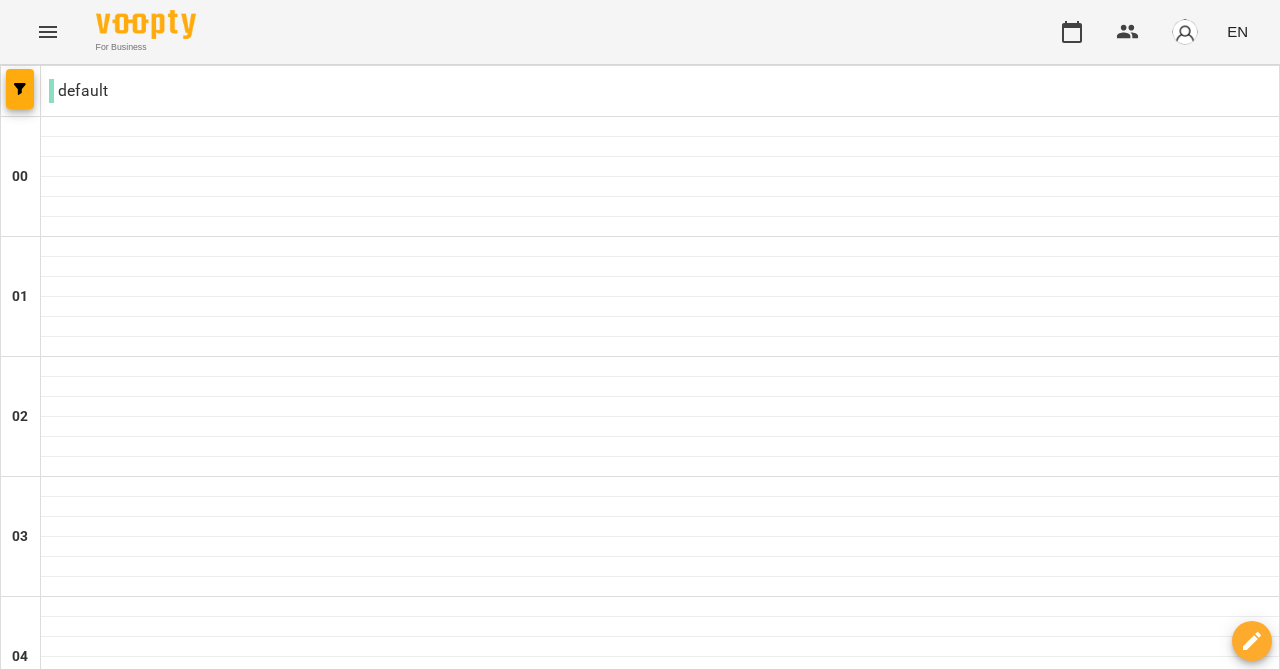 click at bounding box center [660, 1087] 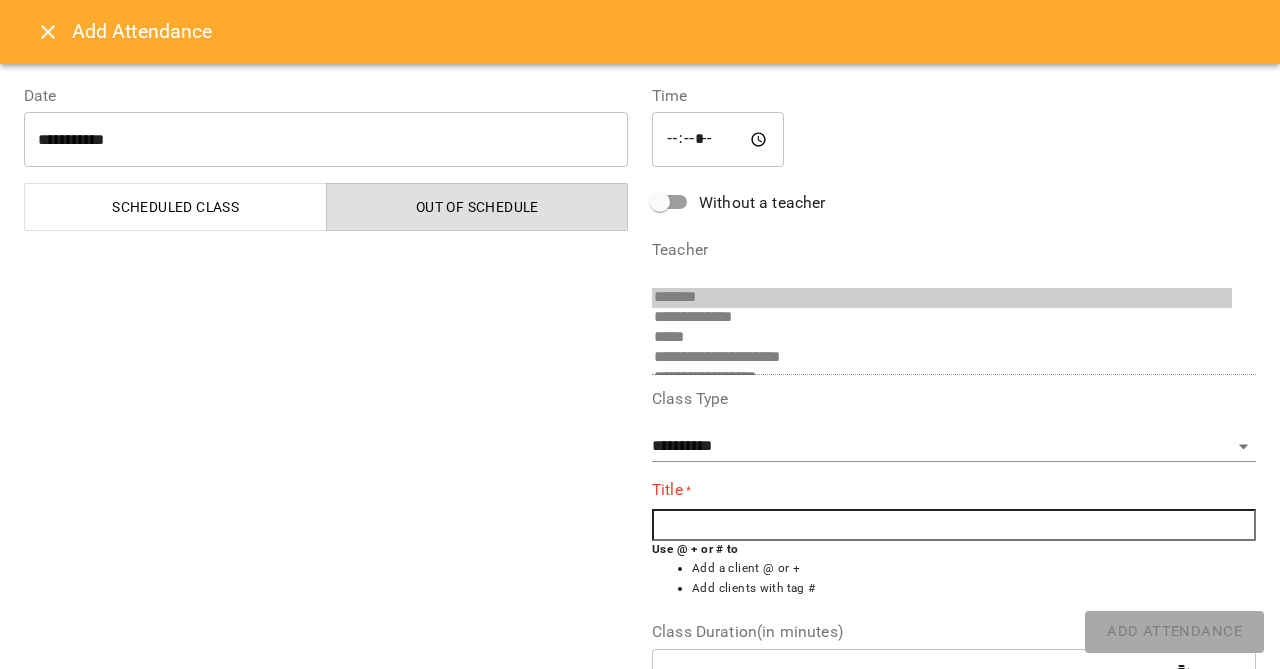 click at bounding box center (954, 525) 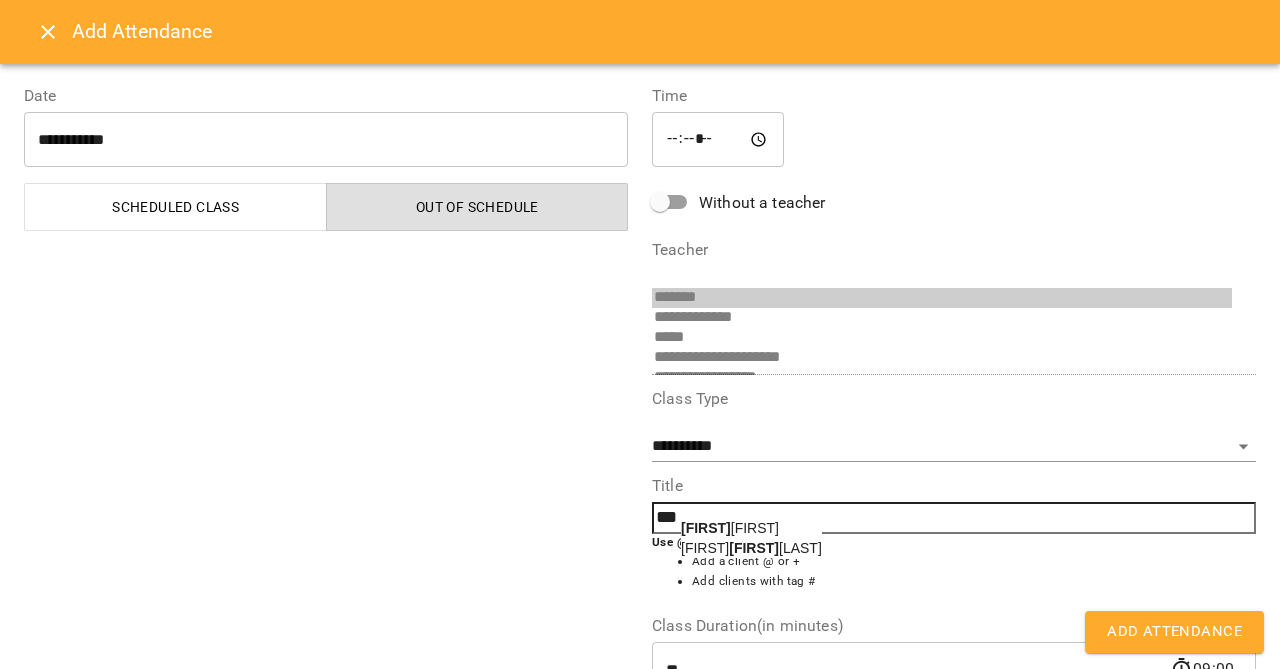 click on "[FIRST] [LAST]" at bounding box center [730, 528] 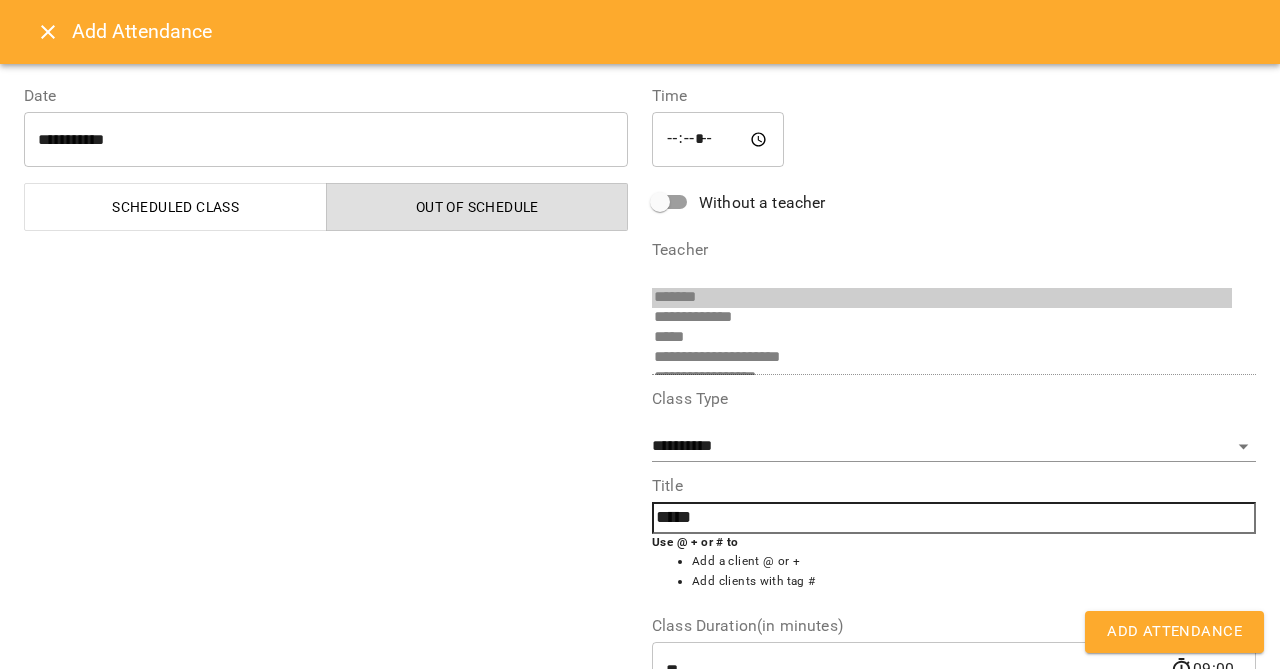 click on "Add Attendance" at bounding box center [1174, 632] 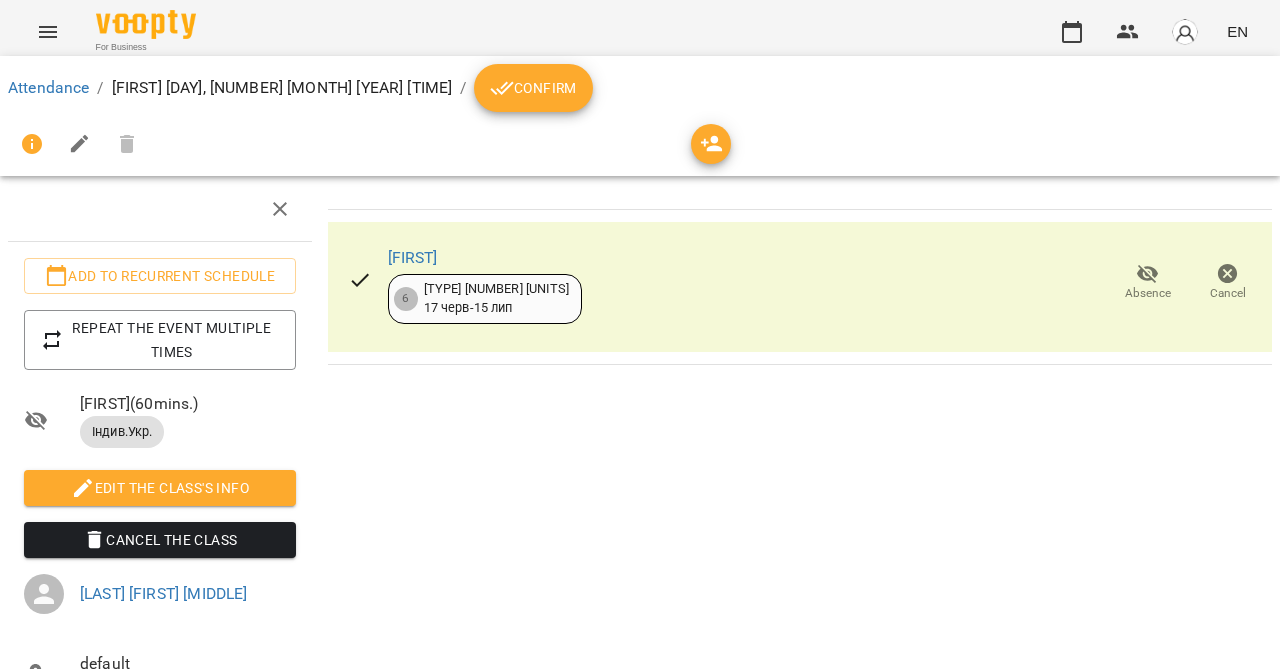 click on "Confirm" at bounding box center [533, 88] 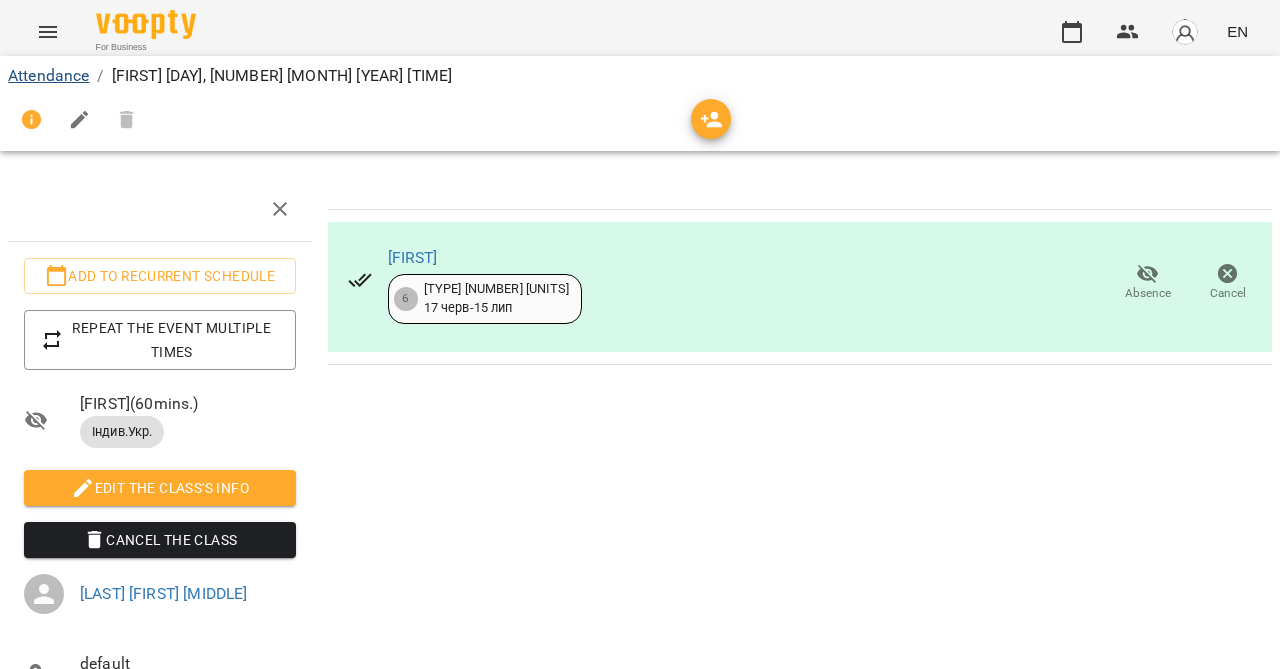 click on "Attendance" at bounding box center (48, 75) 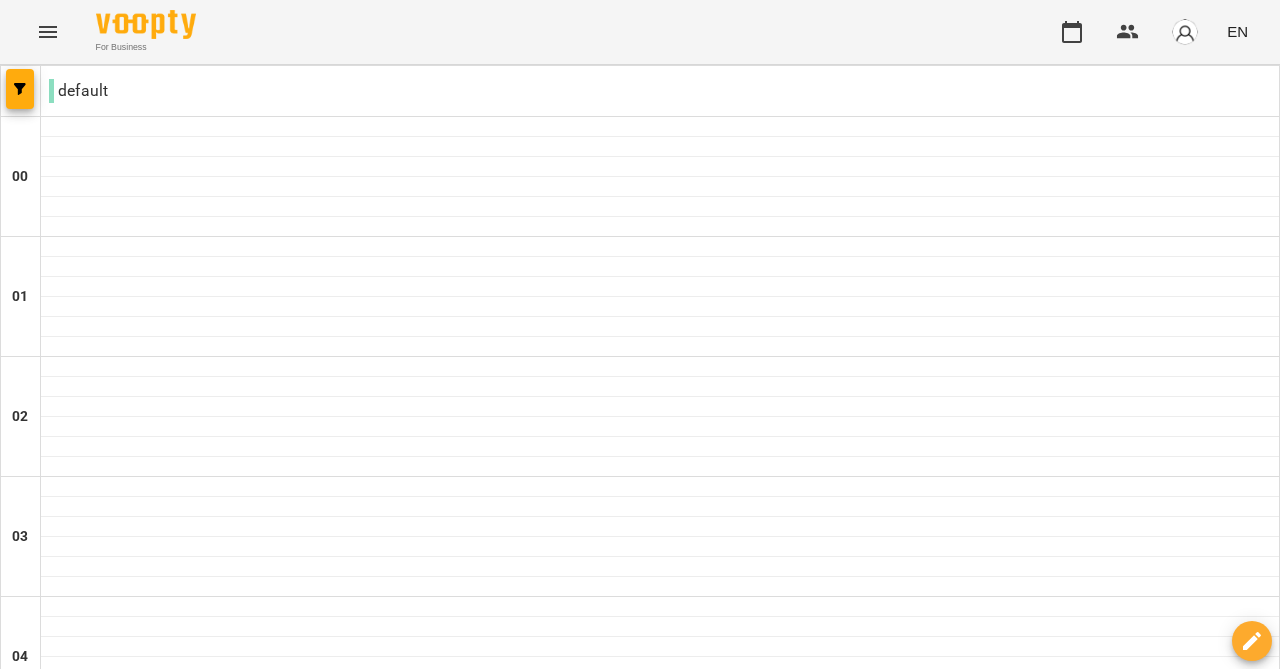 click at bounding box center (520, 3088) 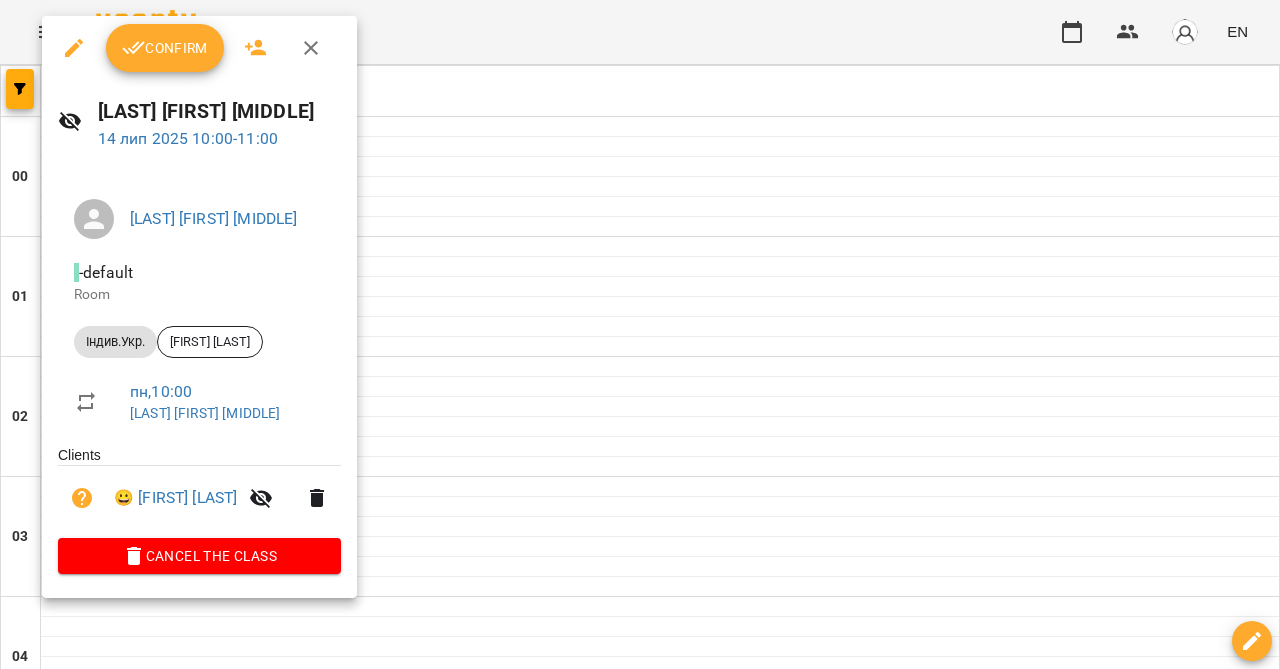 click on "Confirm" at bounding box center (165, 48) 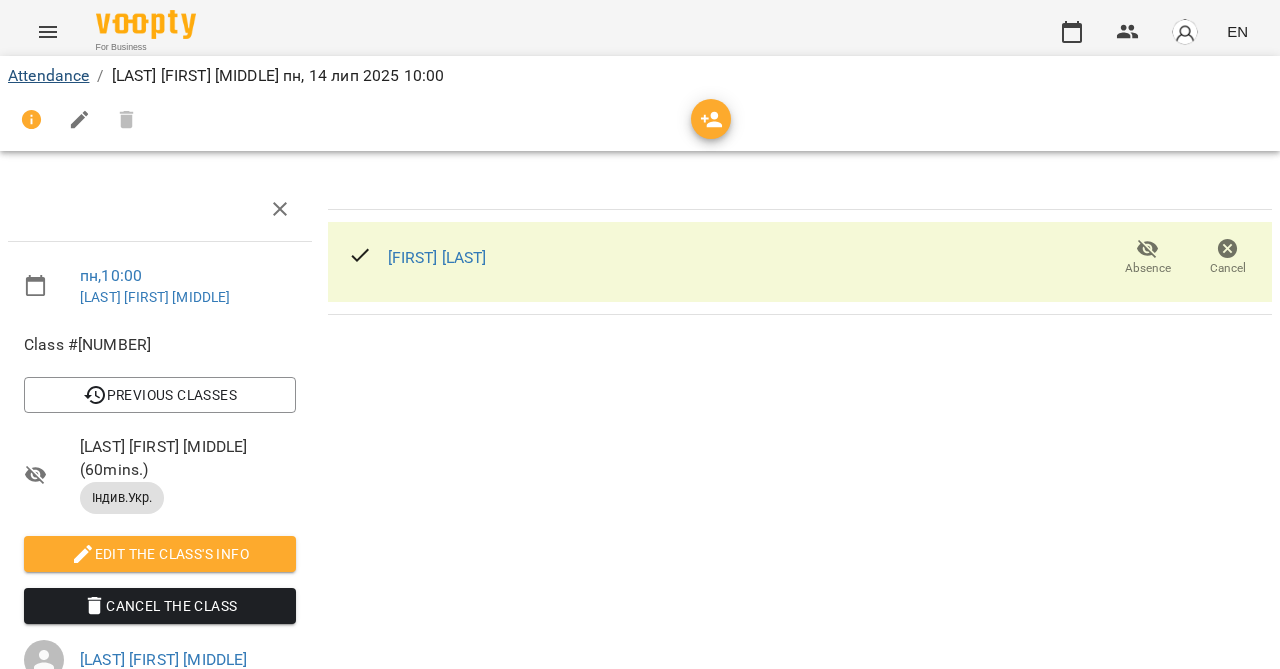 click on "Attendance" at bounding box center [48, 75] 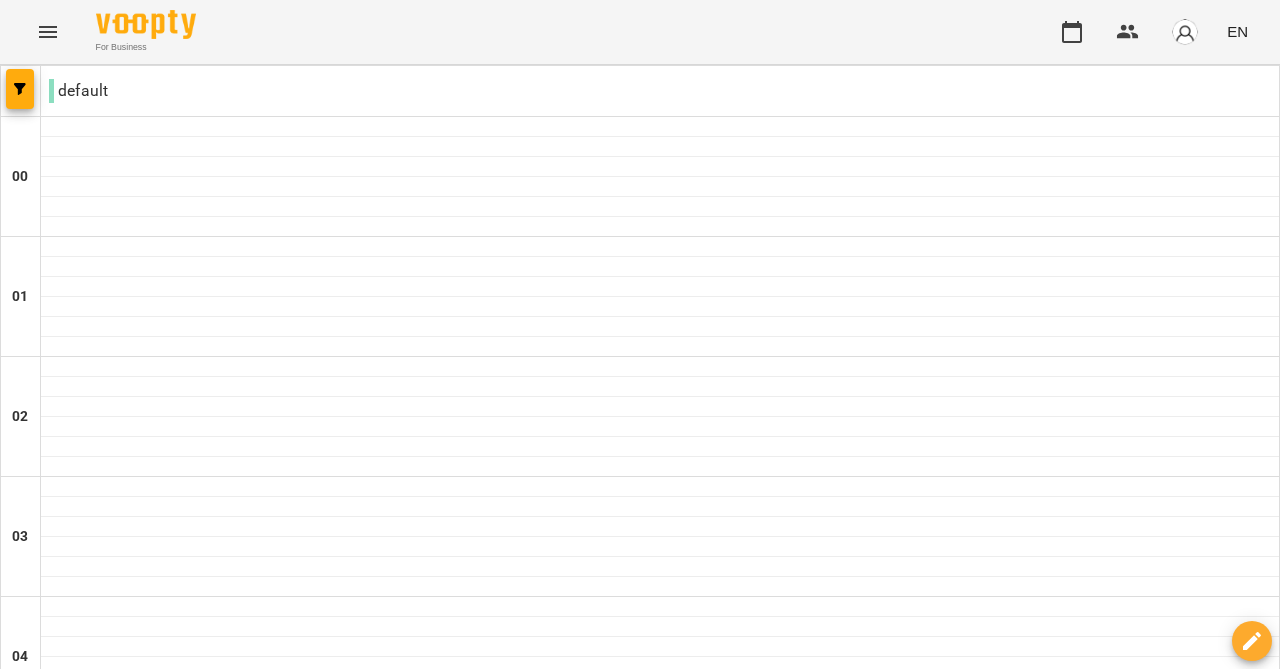 scroll, scrollTop: 1117, scrollLeft: 0, axis: vertical 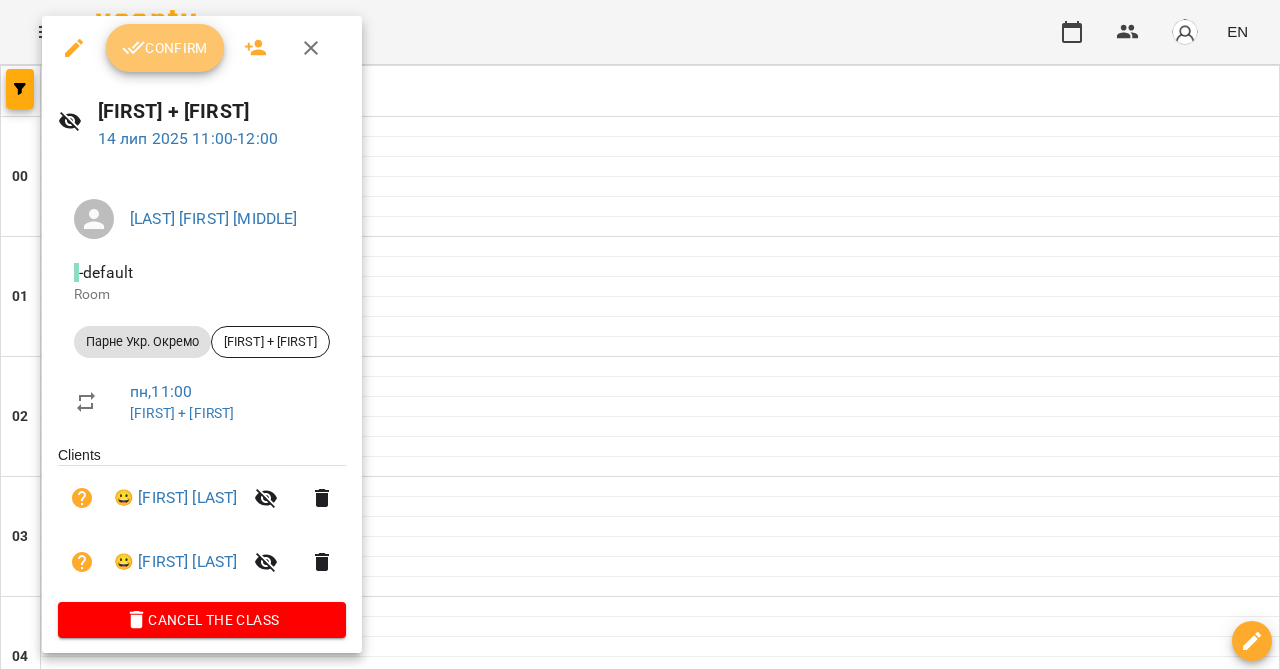 click on "Confirm" at bounding box center [165, 48] 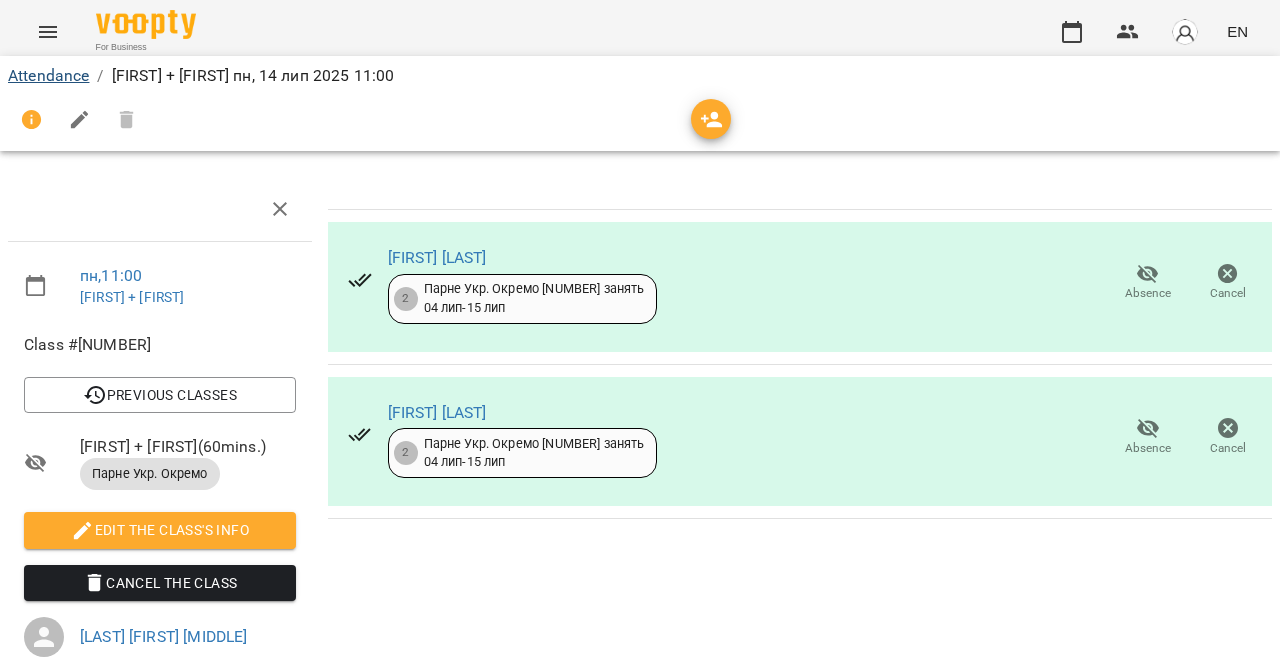 click on "Attendance" at bounding box center [48, 75] 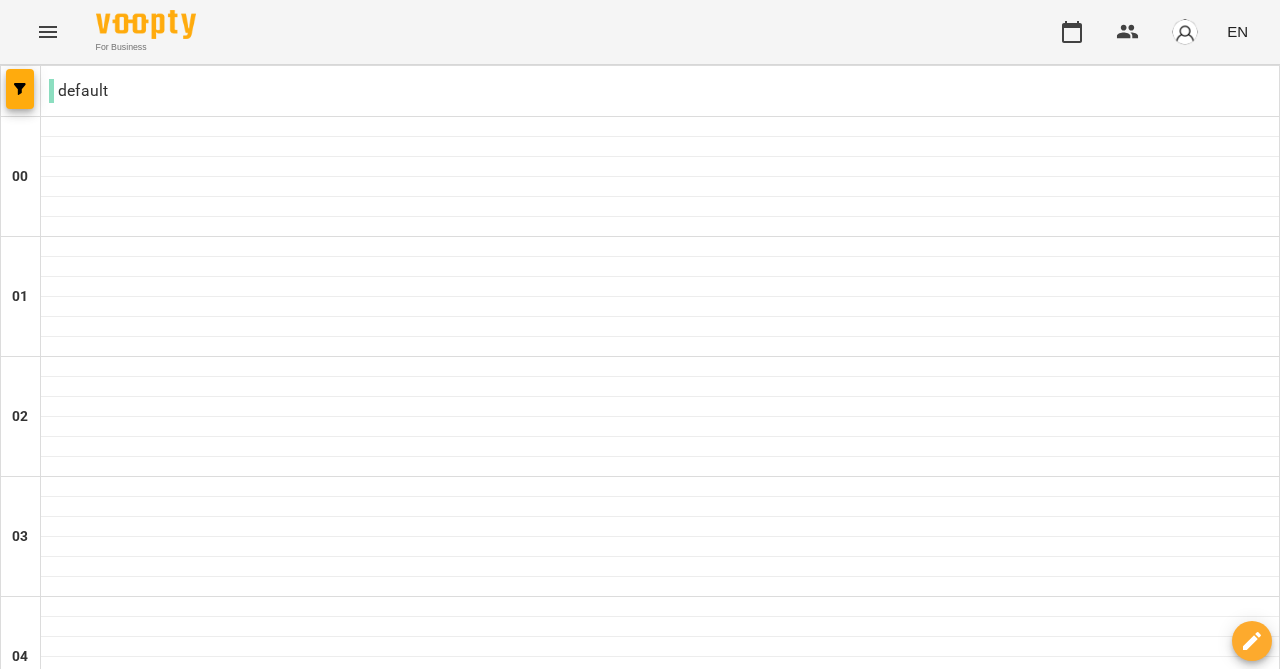 scroll, scrollTop: 2261, scrollLeft: 0, axis: vertical 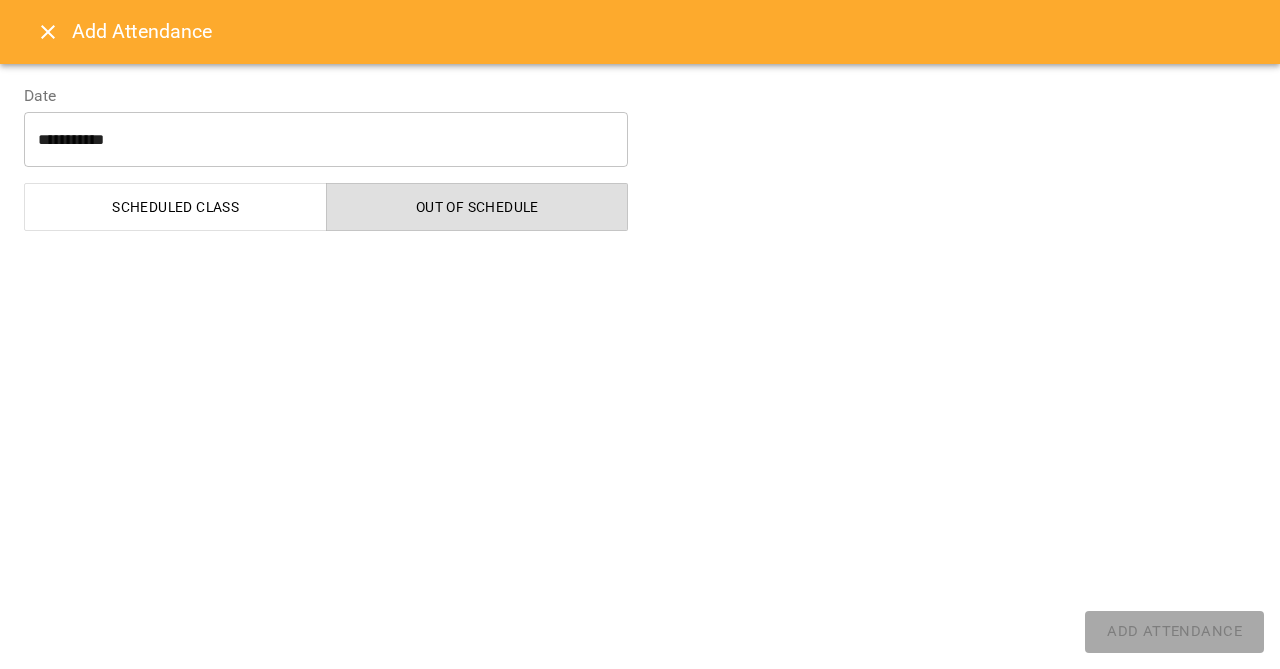 select on "**********" 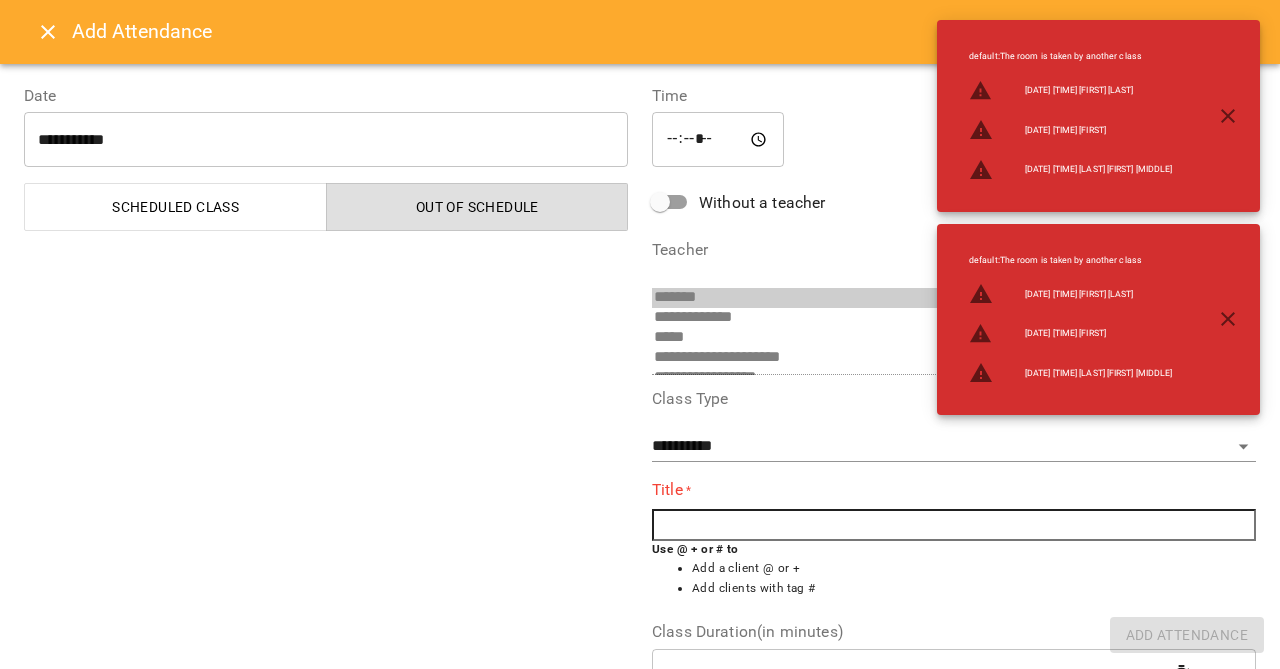 click on "*****" at bounding box center (718, 140) 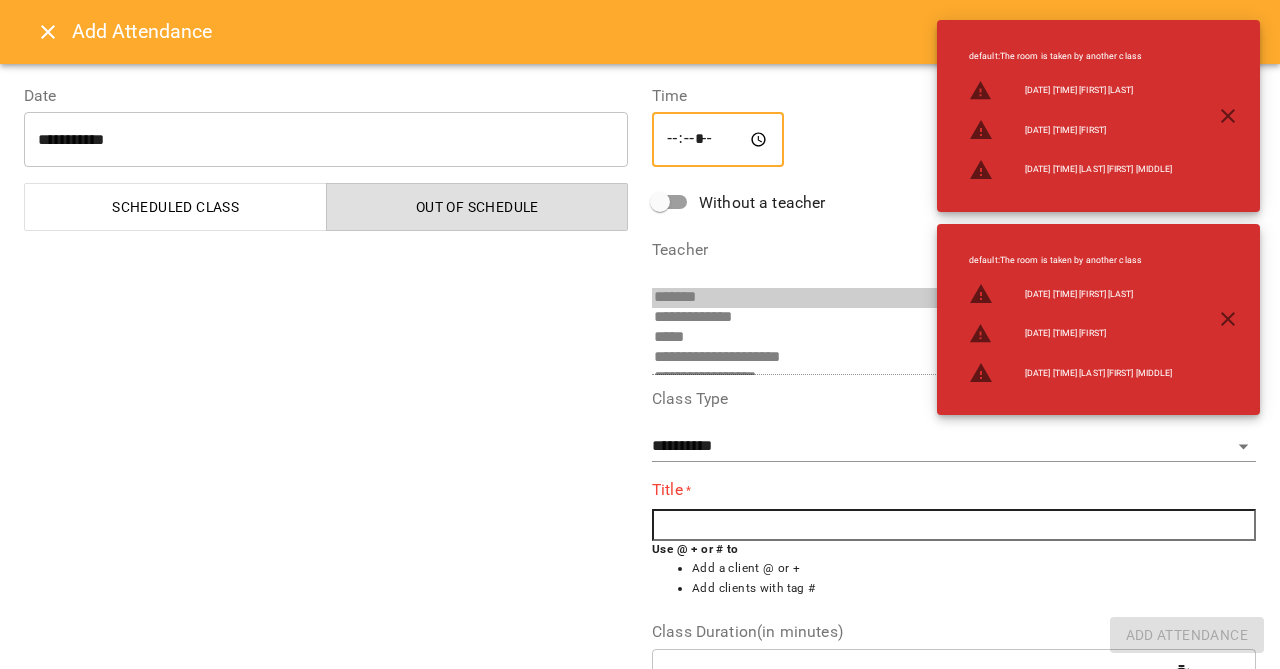 click on "*****" at bounding box center [718, 140] 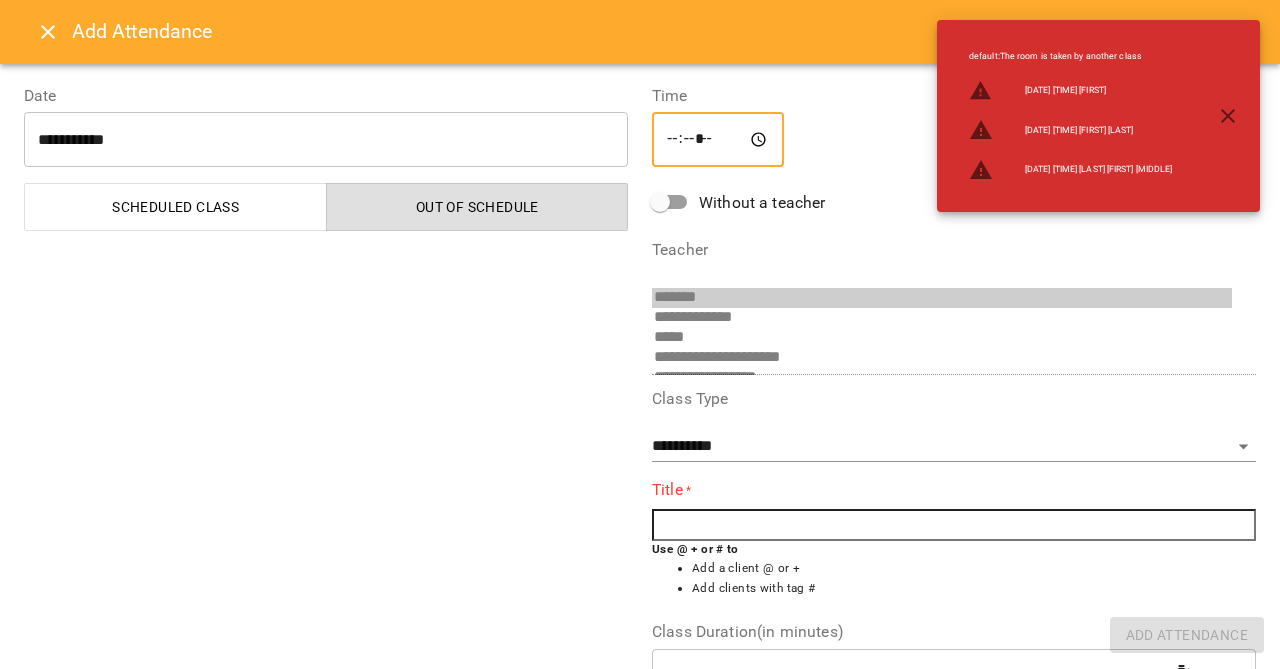 type on "*****" 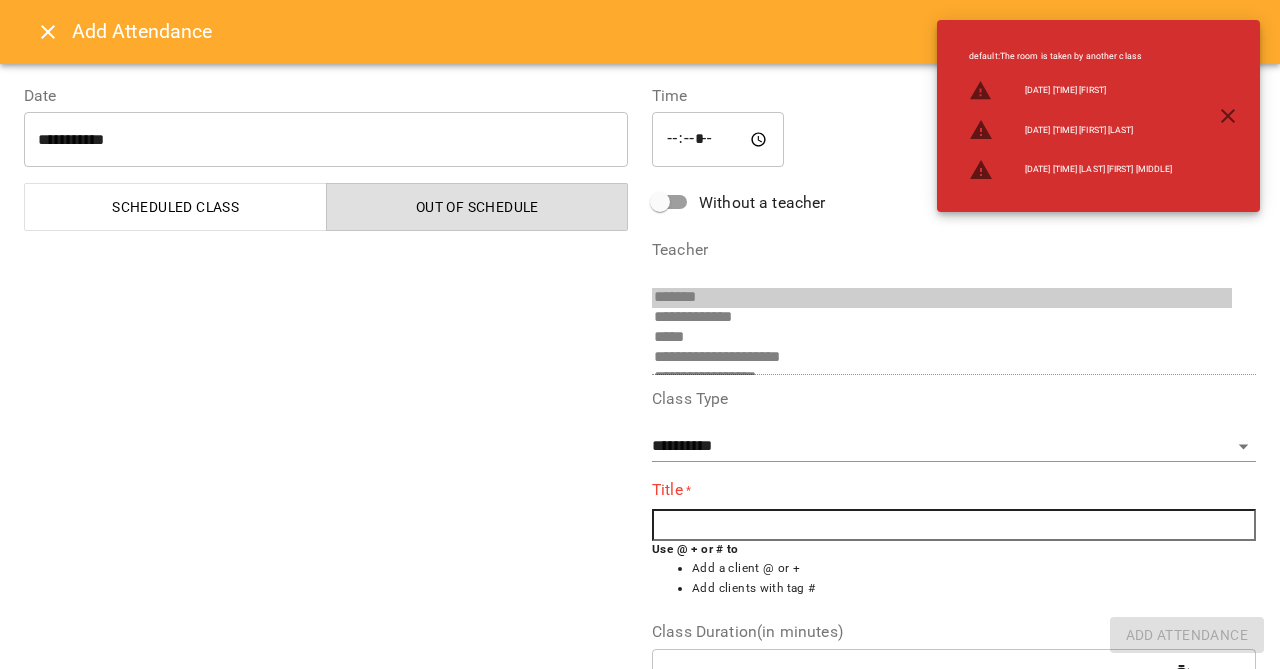 click at bounding box center (954, 525) 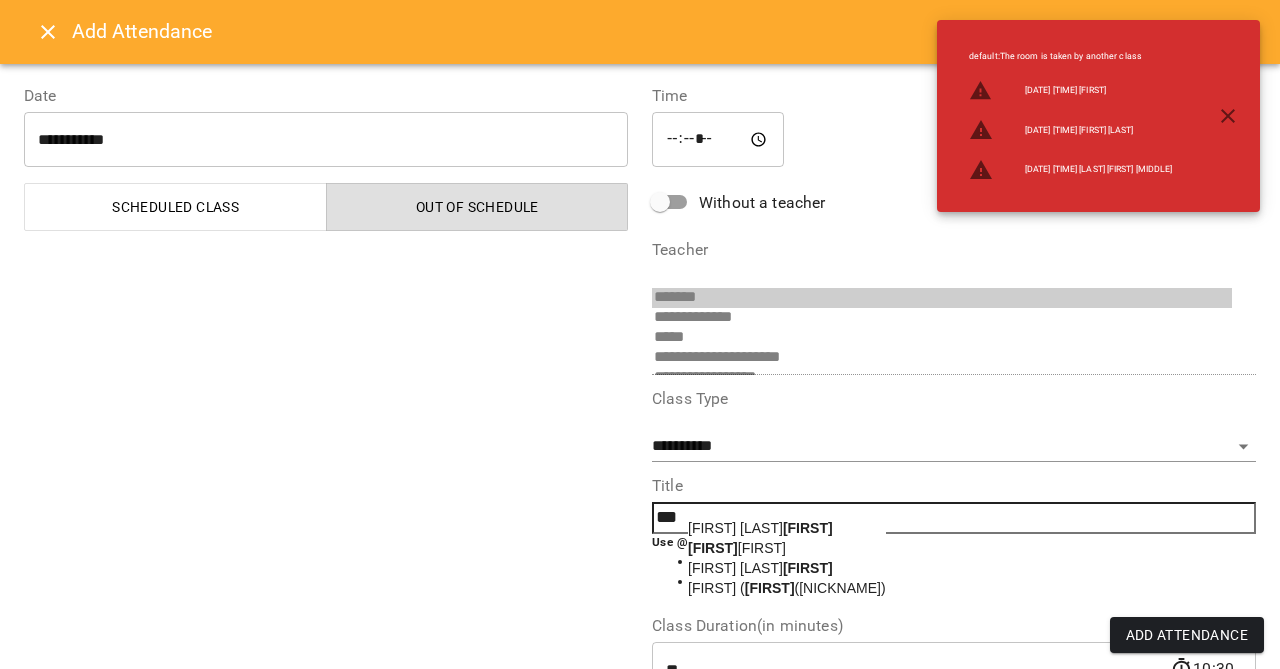 click on "[FIRST]" at bounding box center (737, 548) 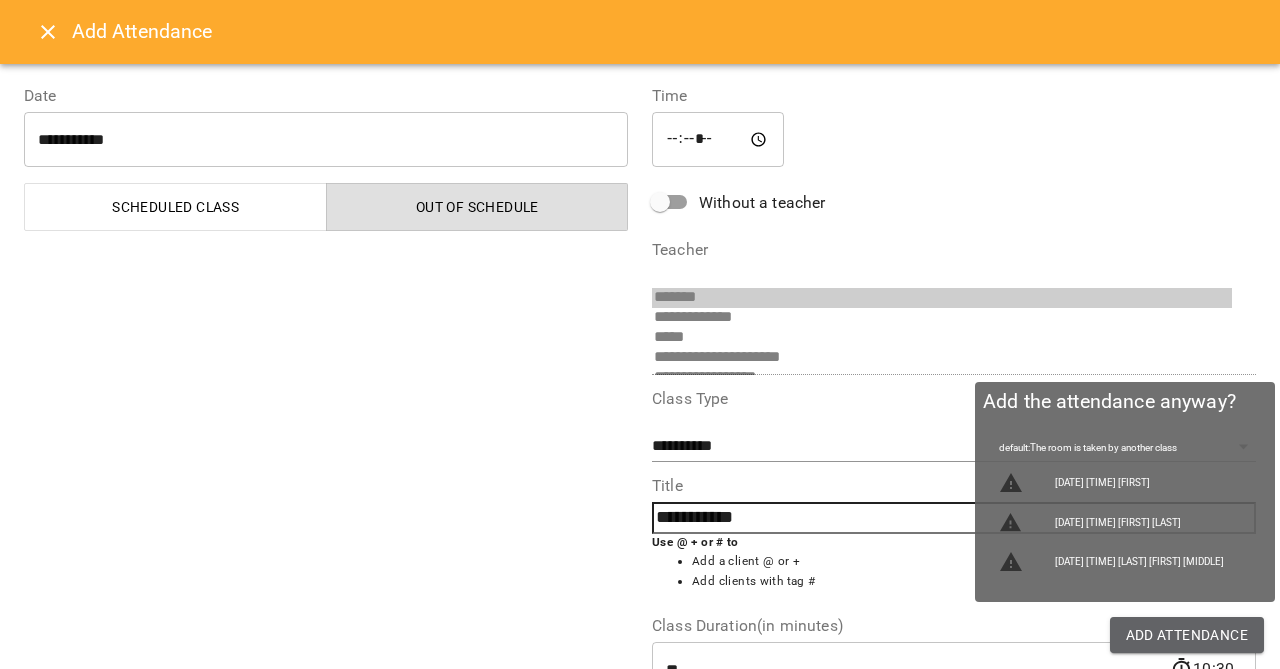 click on "Add Attendance" at bounding box center [1187, 635] 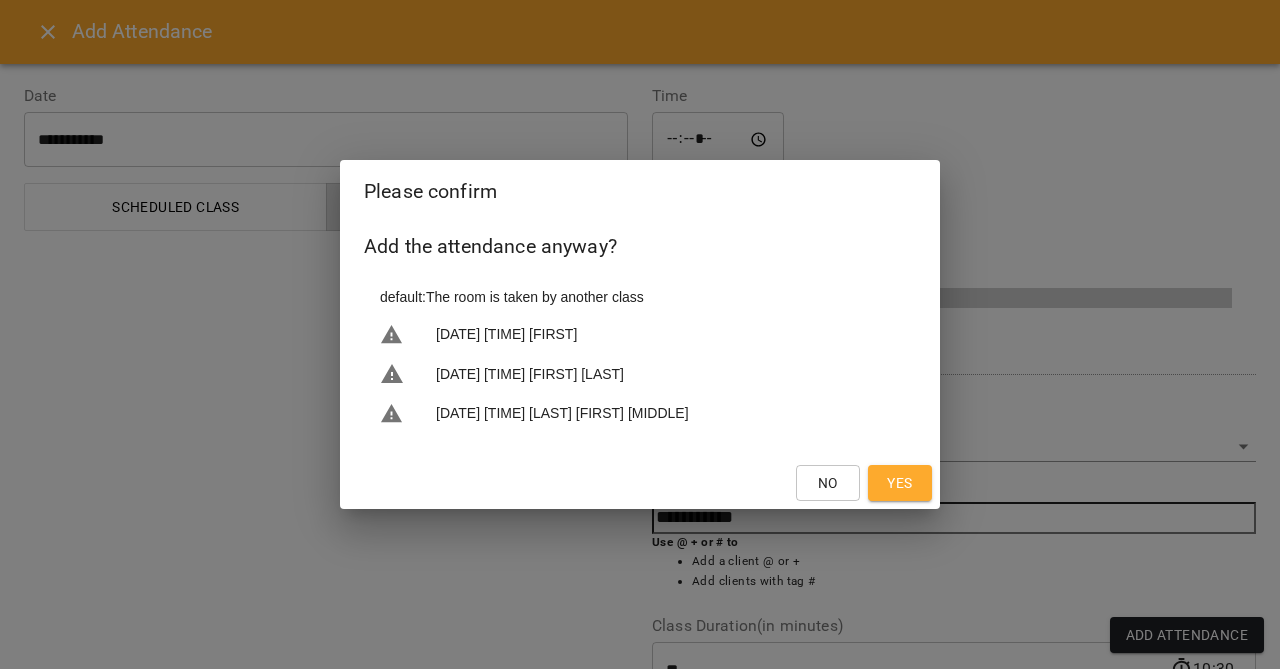 click on "Yes" at bounding box center (899, 483) 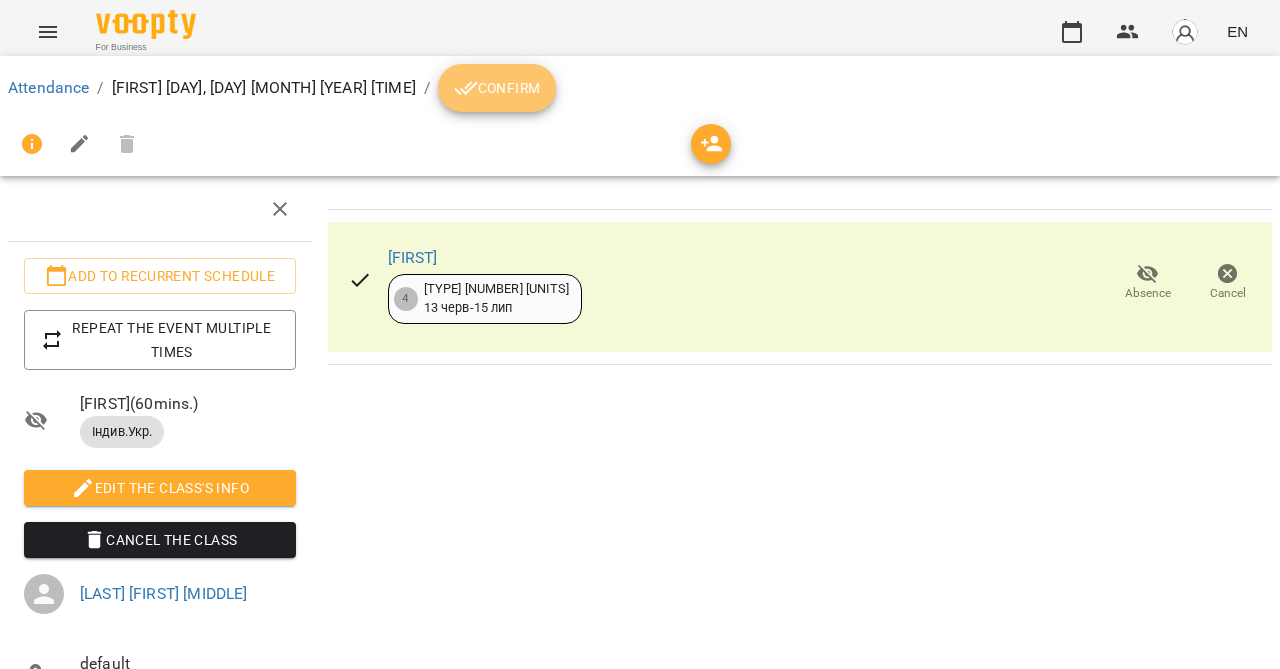 click on "Confirm" at bounding box center (497, 88) 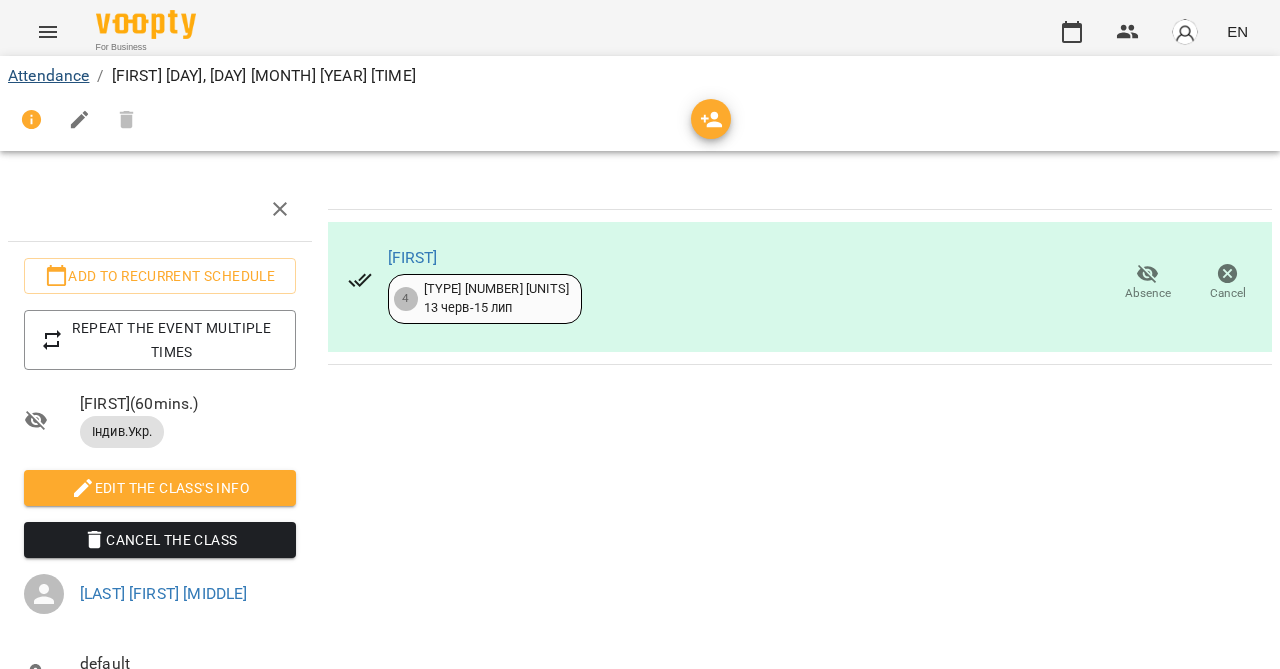 click on "Attendance" at bounding box center (48, 75) 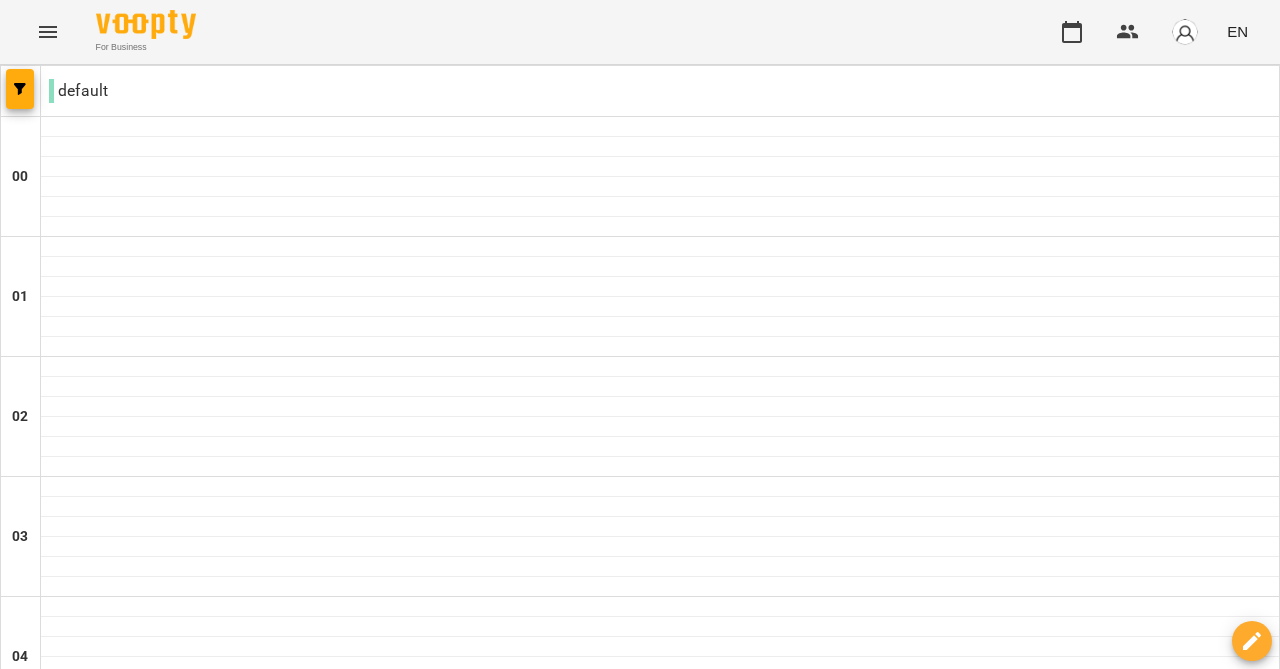 click on "Tue" at bounding box center [228, 3023] 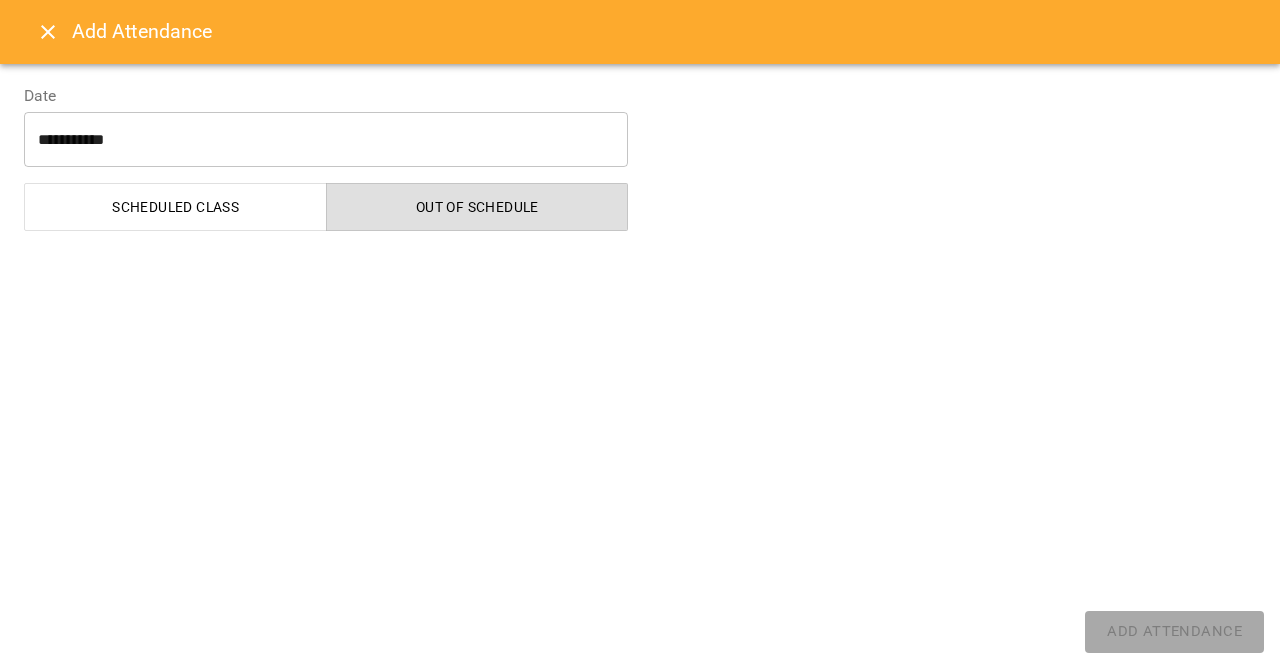 select on "**********" 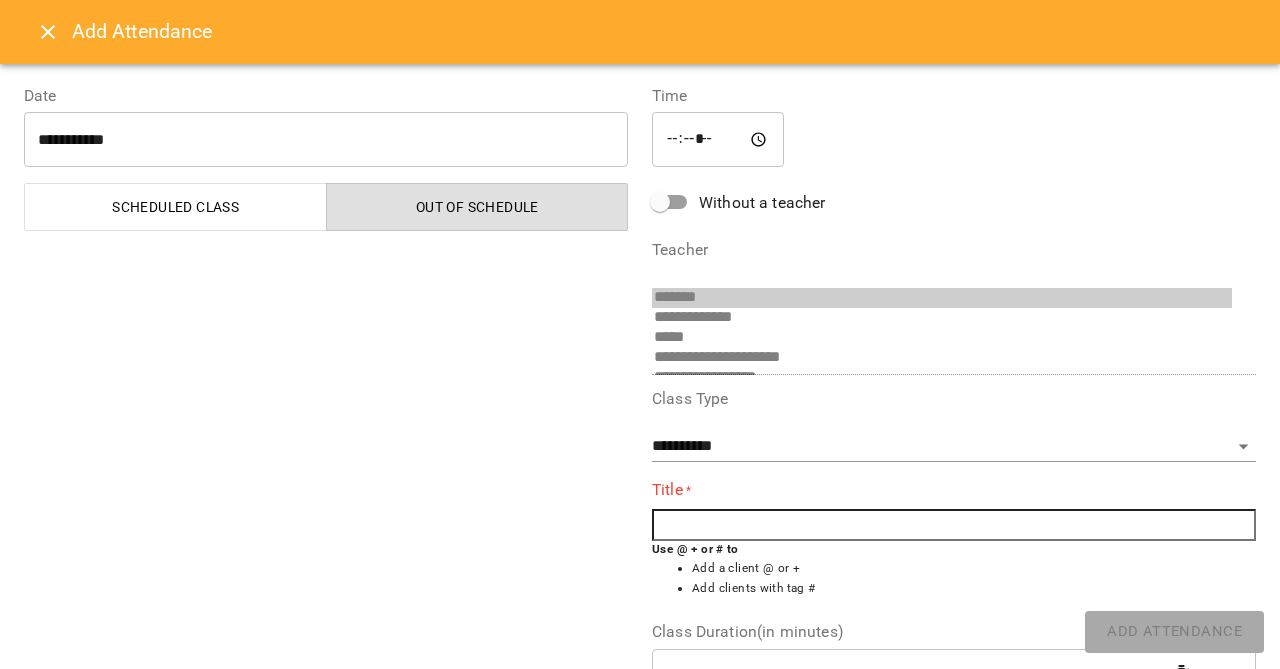 click at bounding box center (954, 525) 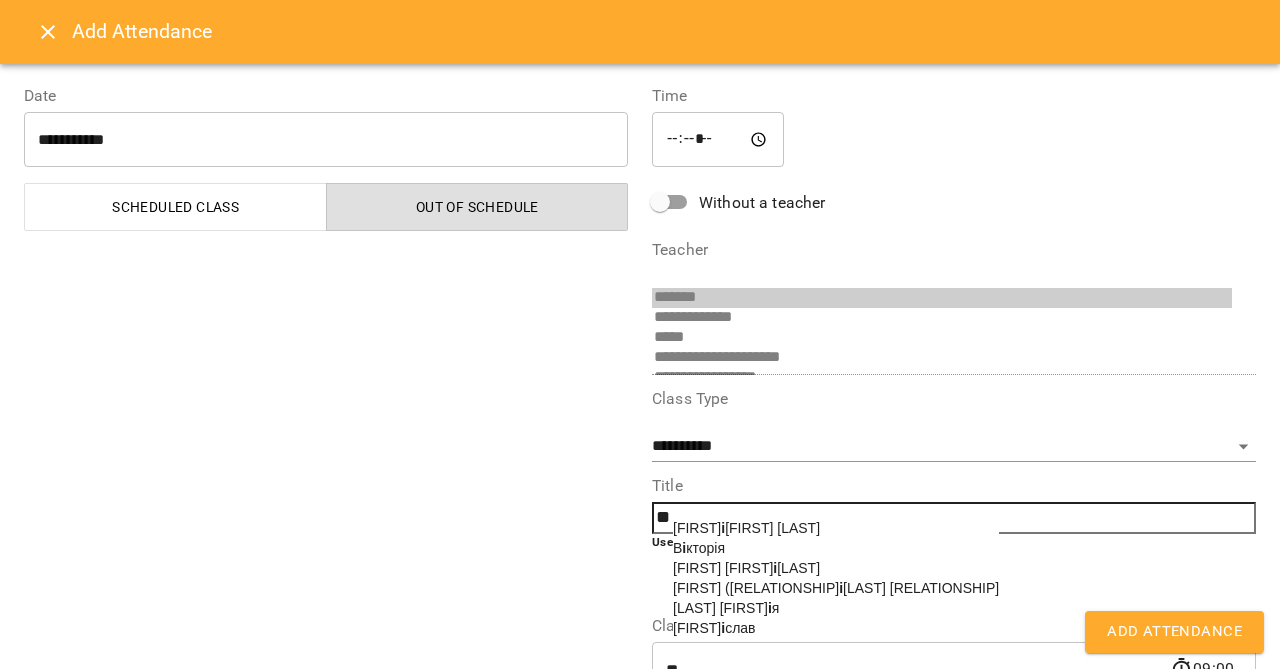 click on "і" at bounding box center (723, 528) 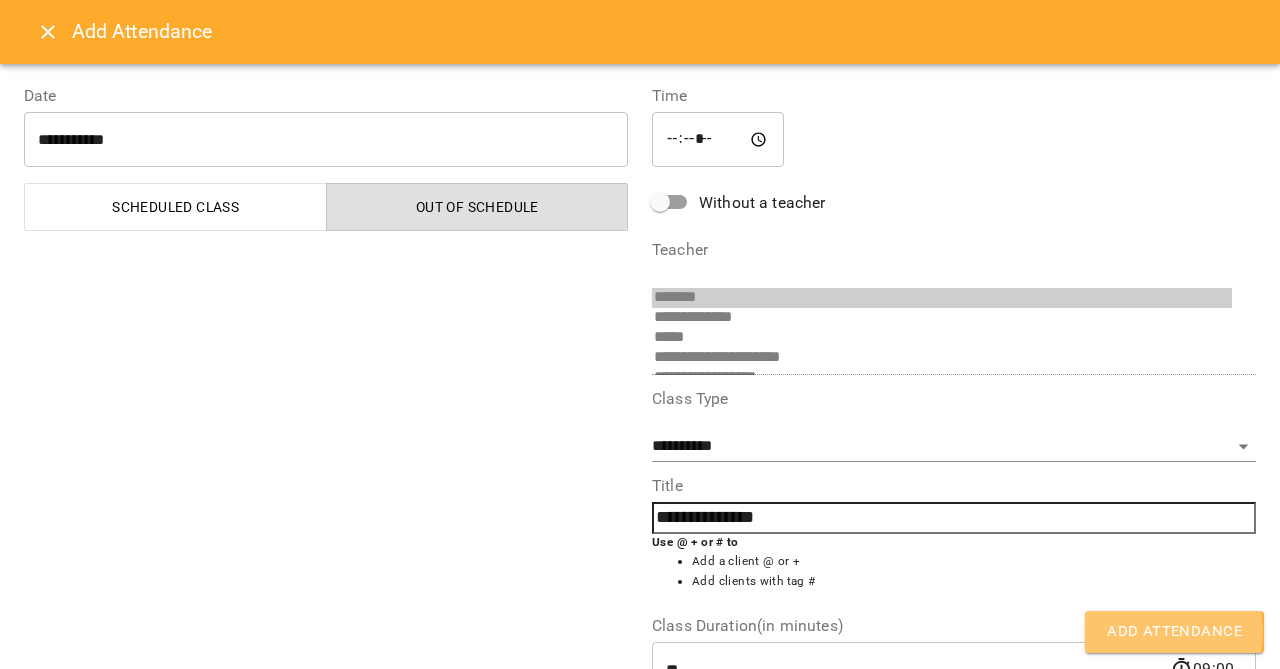 click on "Add Attendance" at bounding box center (1174, 632) 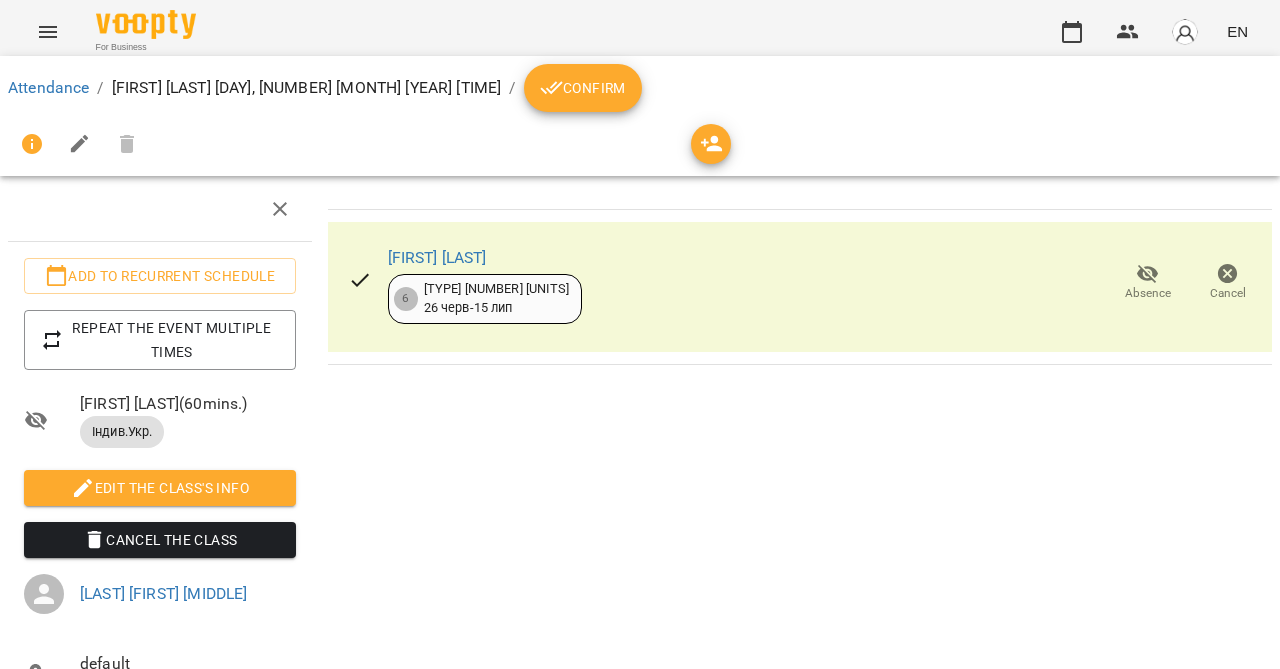 click on "Confirm" at bounding box center [583, 88] 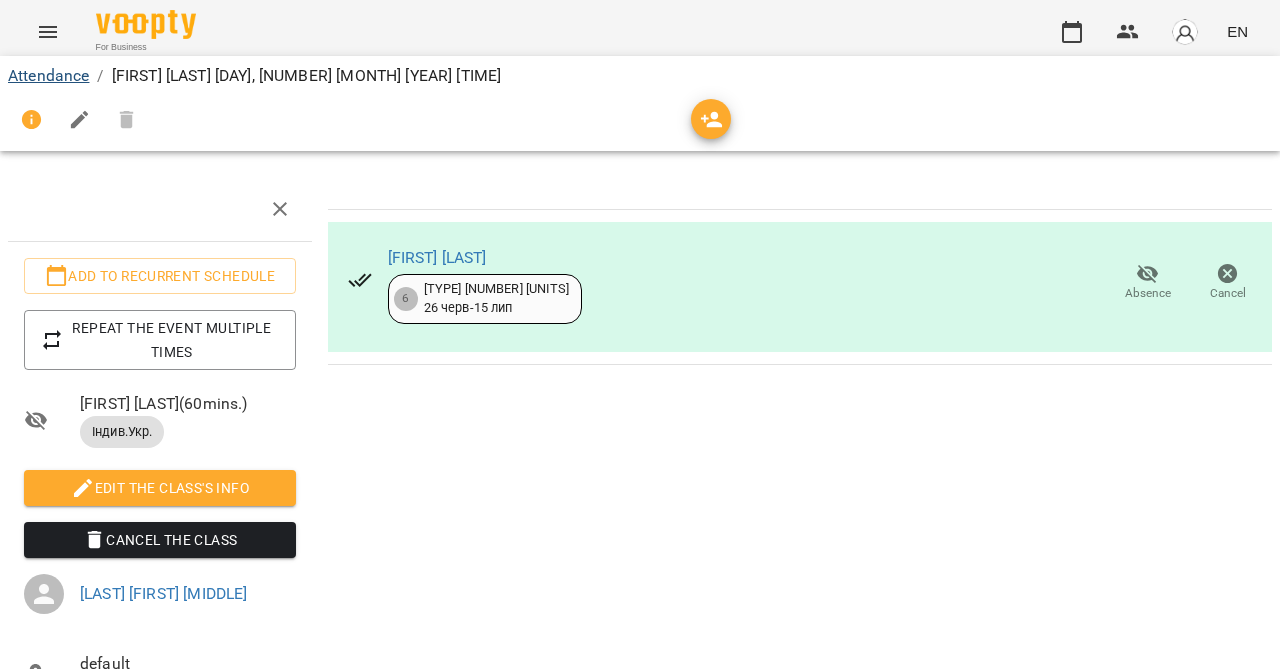 click on "Attendance" at bounding box center (48, 75) 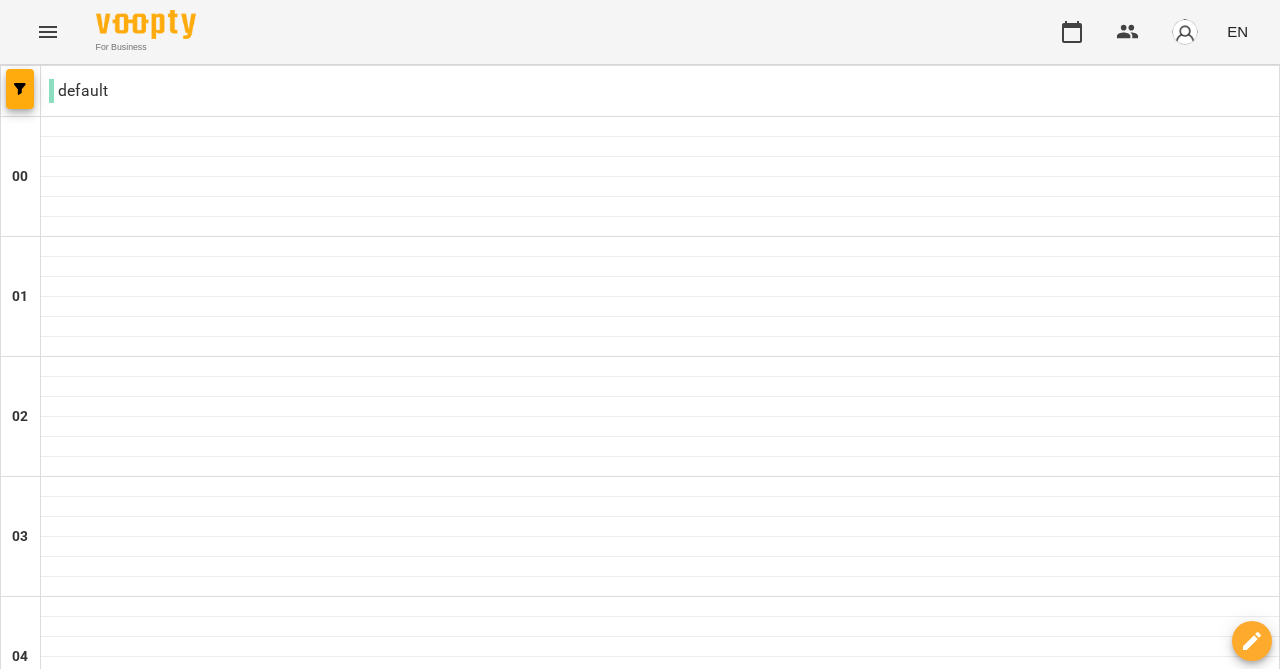 click at bounding box center (759, 3088) 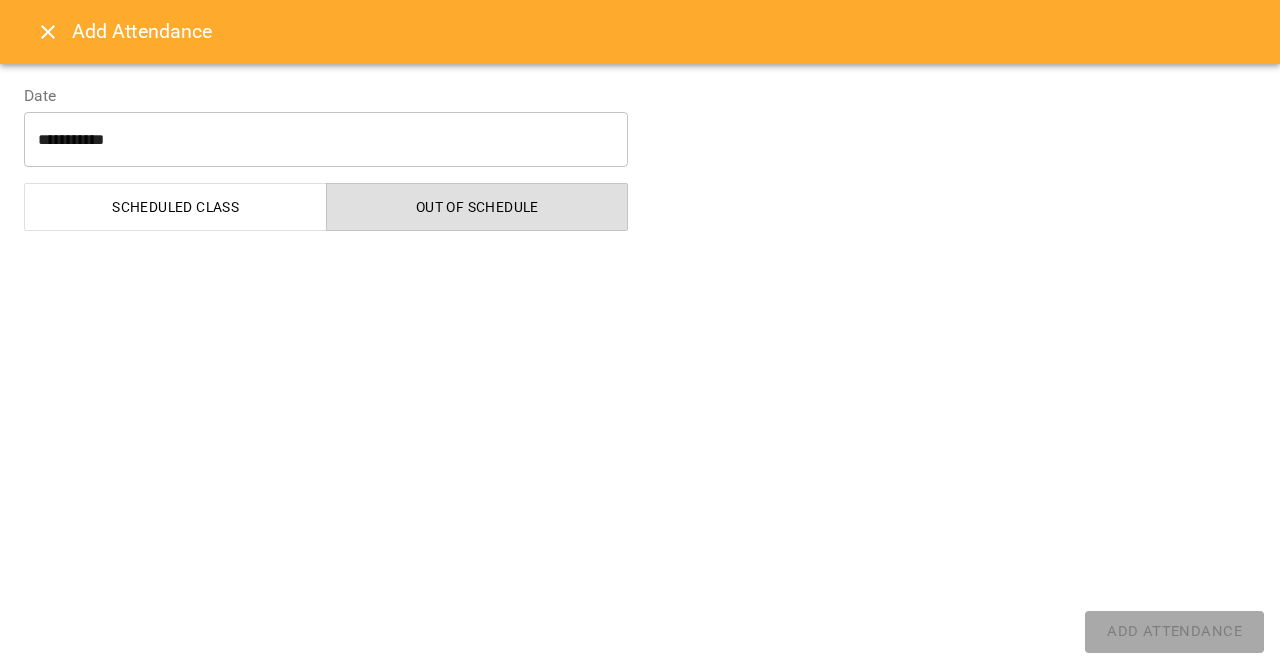 select on "**********" 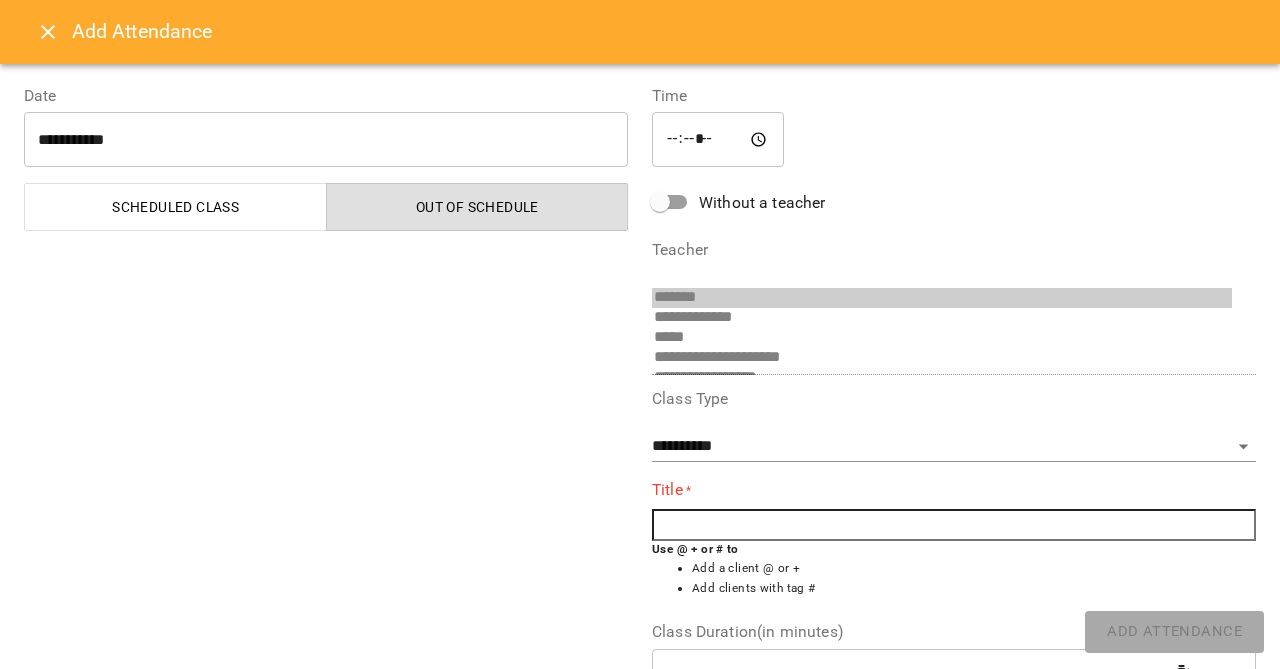 click at bounding box center (954, 525) 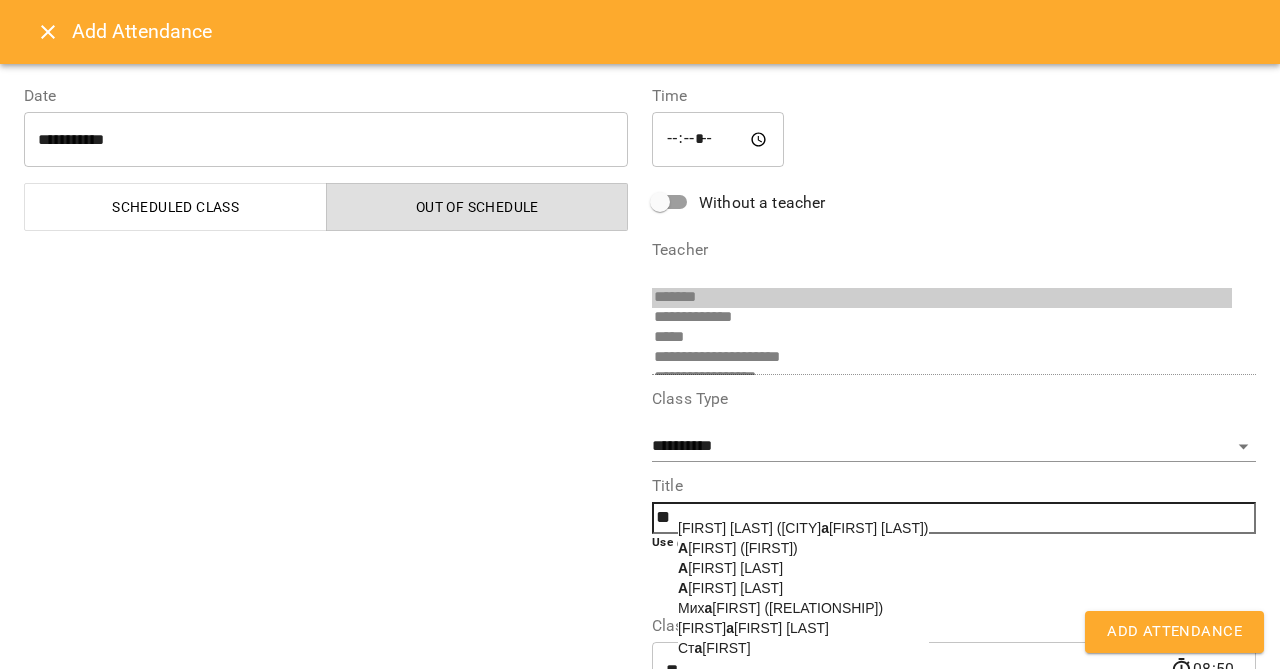click on "[FIRST] [LAST]" at bounding box center [730, 588] 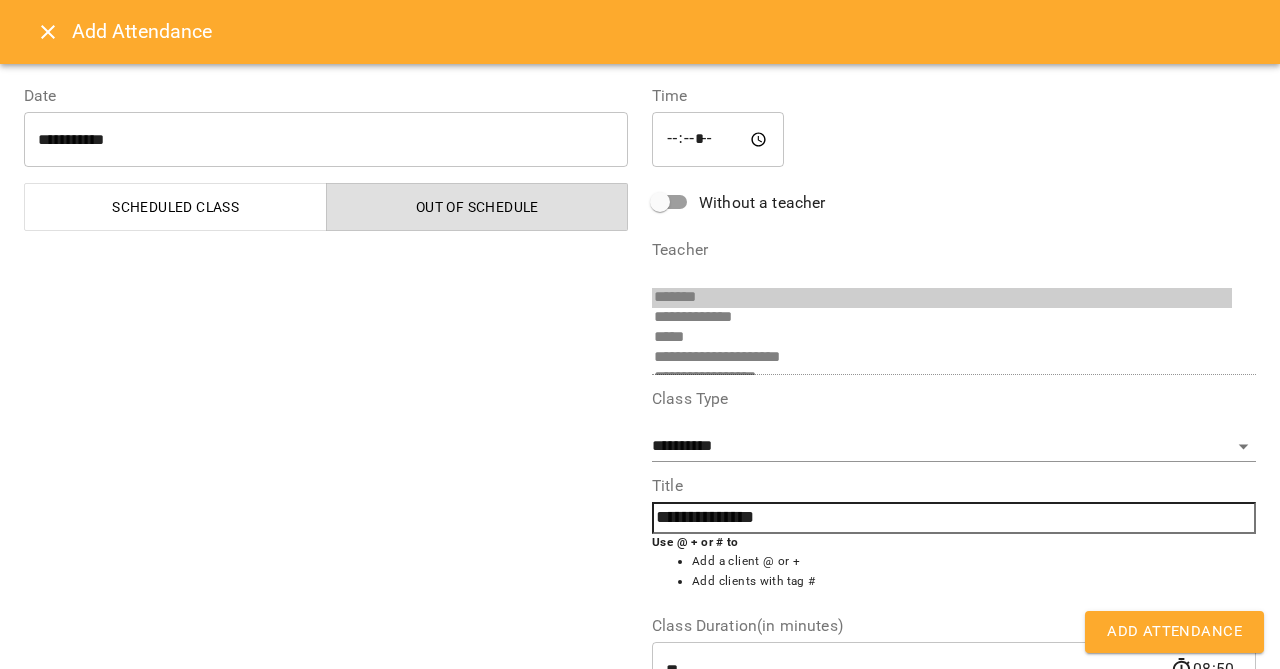 click on "Add Attendance" at bounding box center [1174, 632] 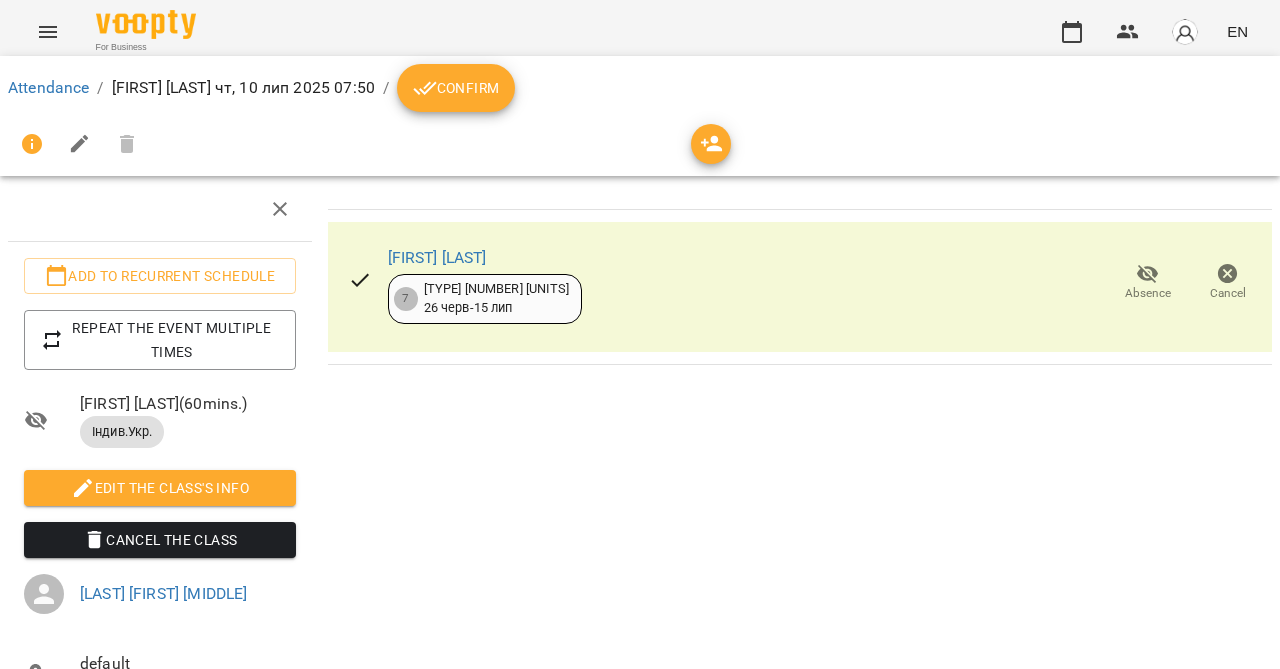 click on "Confirm" at bounding box center (456, 88) 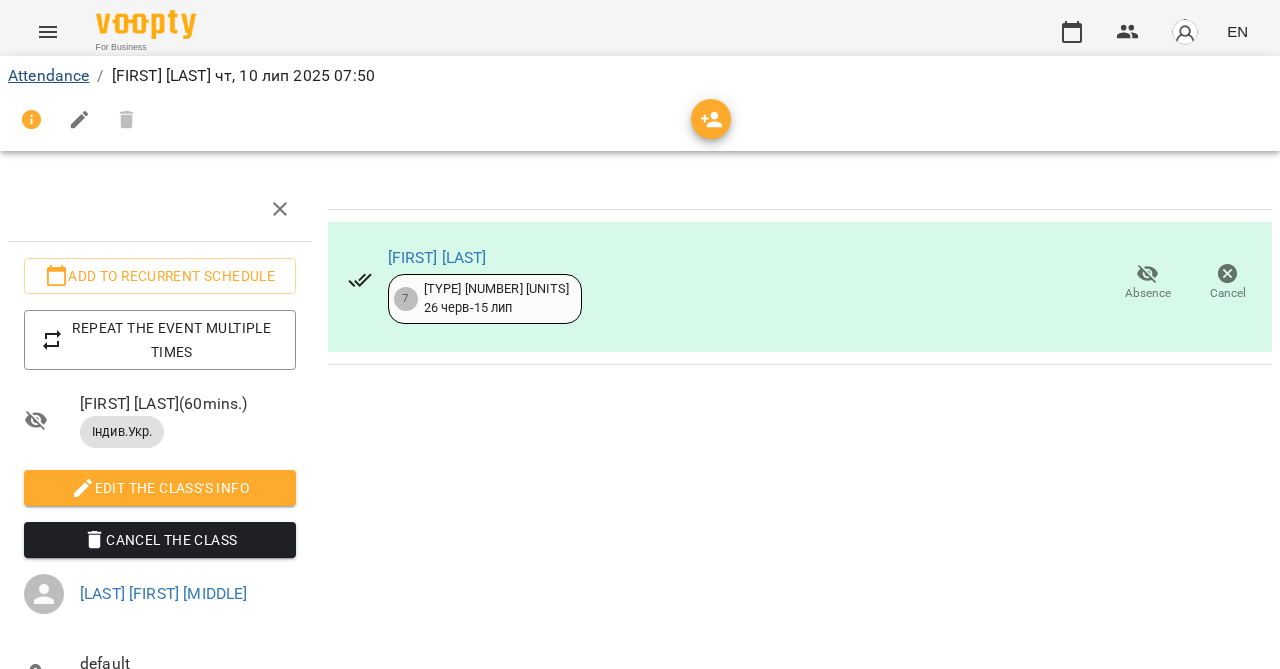 click on "Attendance" at bounding box center (48, 75) 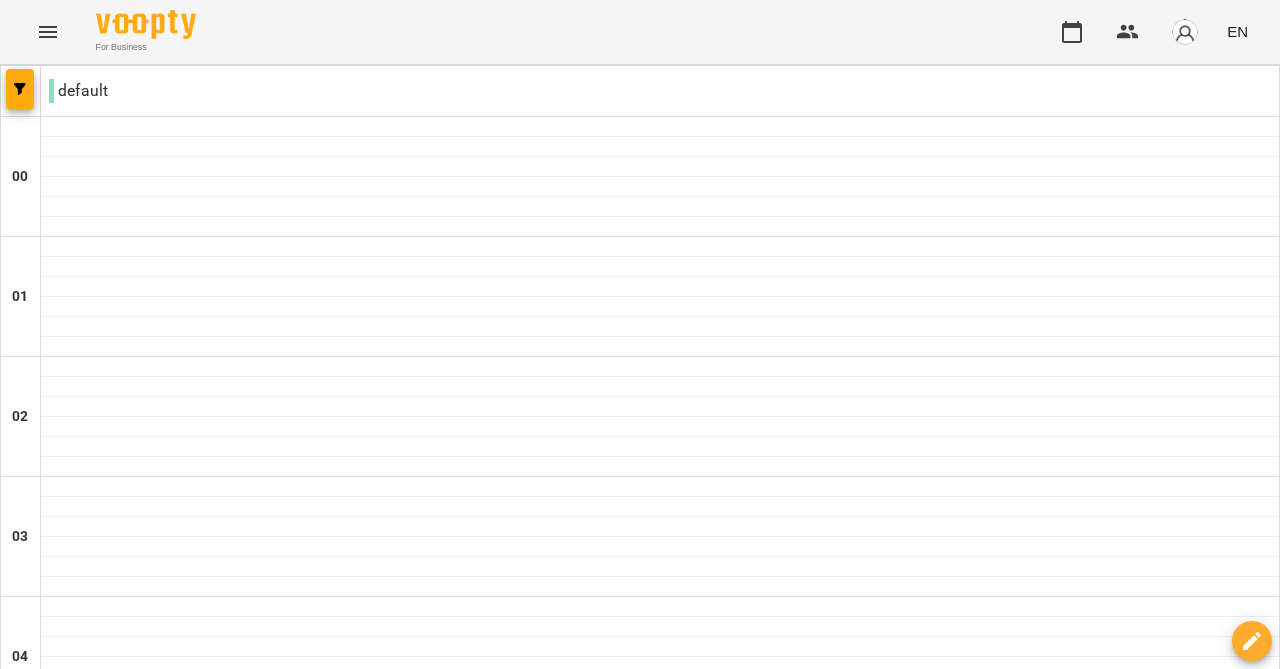 click at bounding box center [520, 3088] 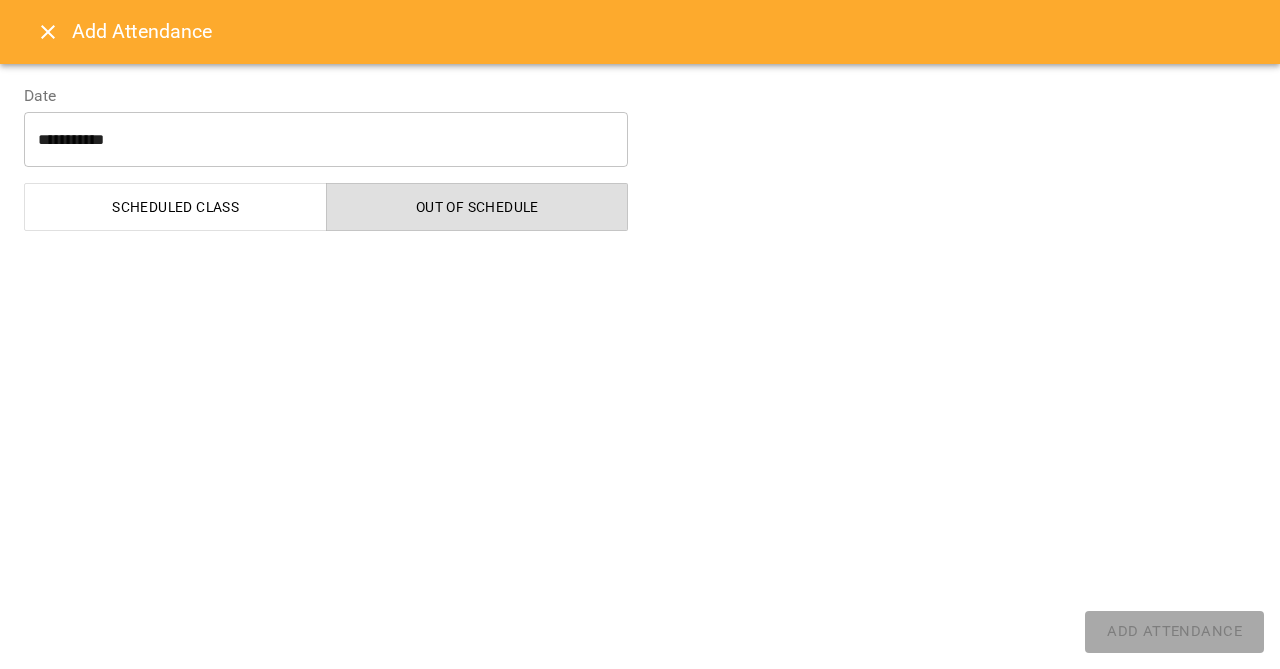select on "**********" 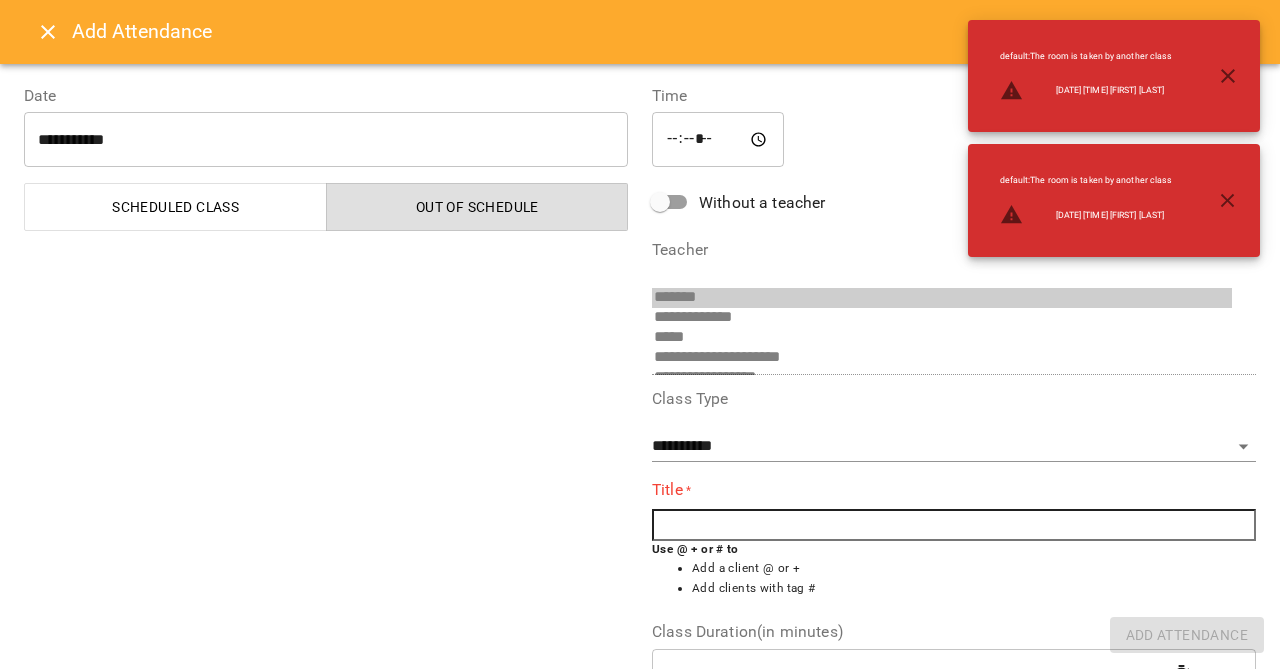 click at bounding box center [954, 525] 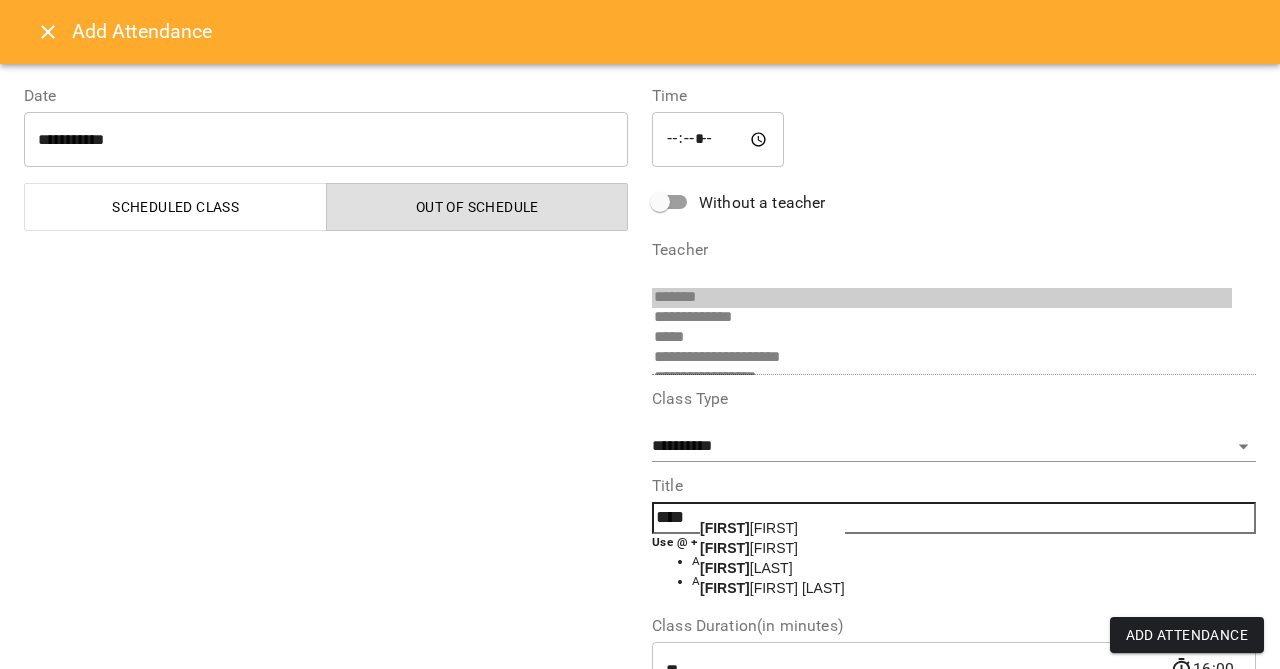 click on "[FIRST]" at bounding box center [749, 548] 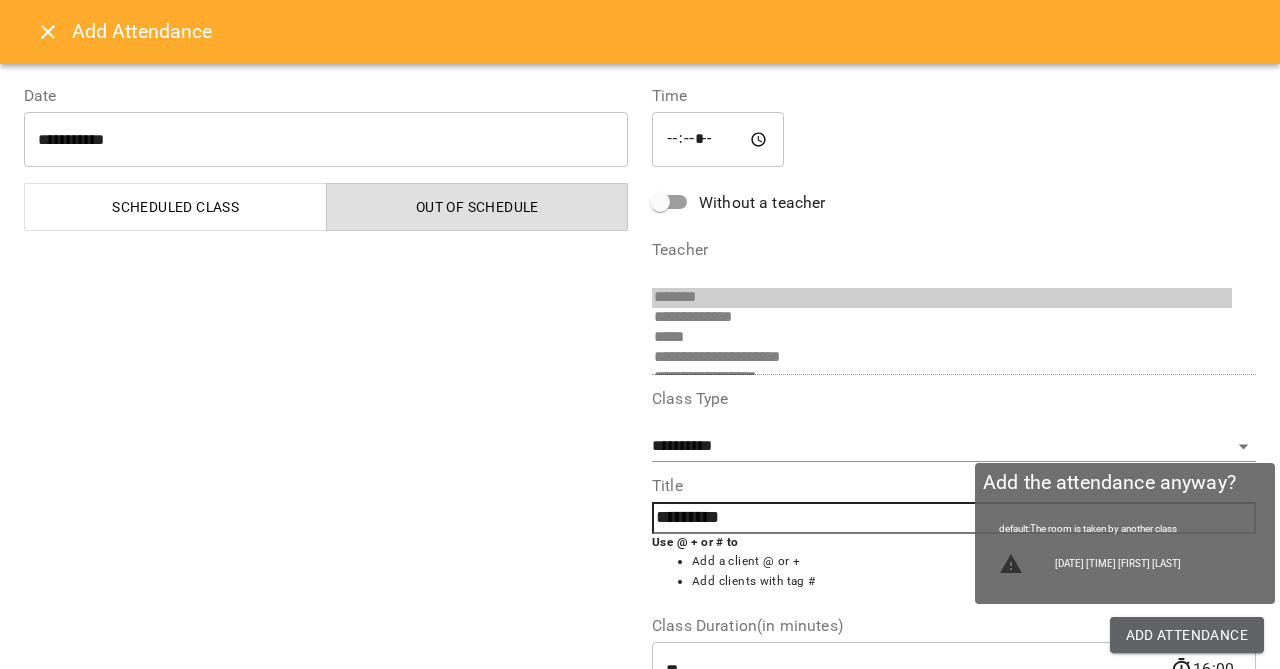 click on "Add Attendance" at bounding box center (1187, 635) 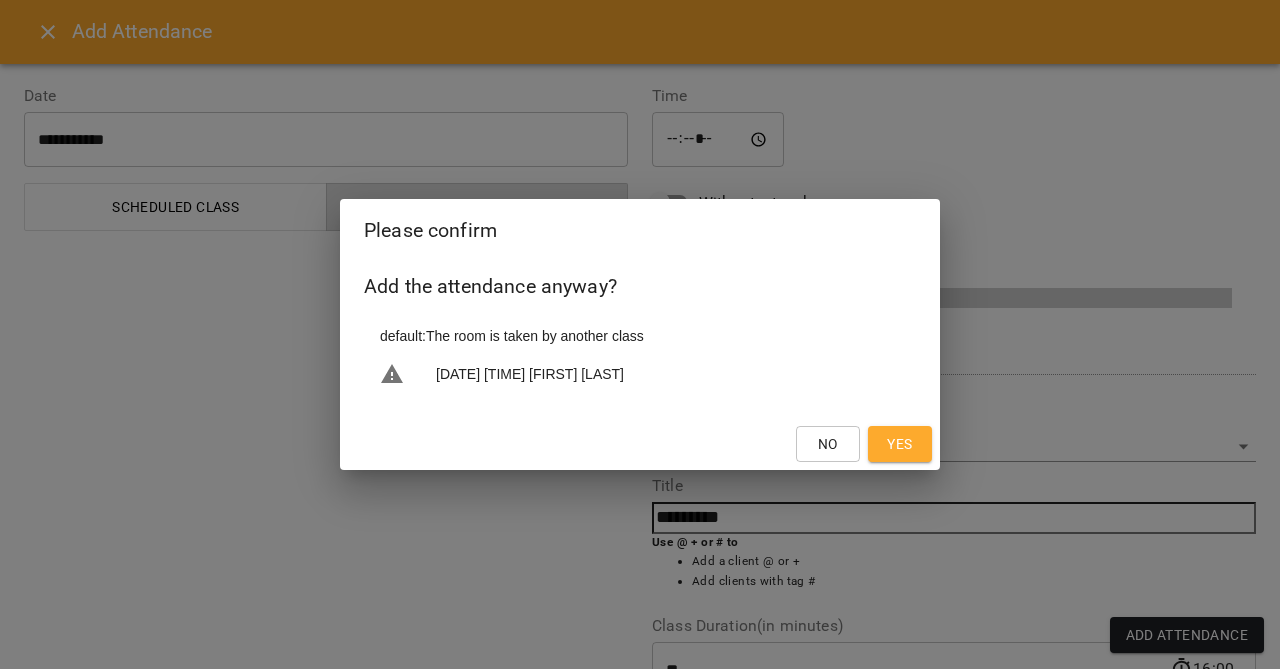 click on "Yes" at bounding box center [899, 444] 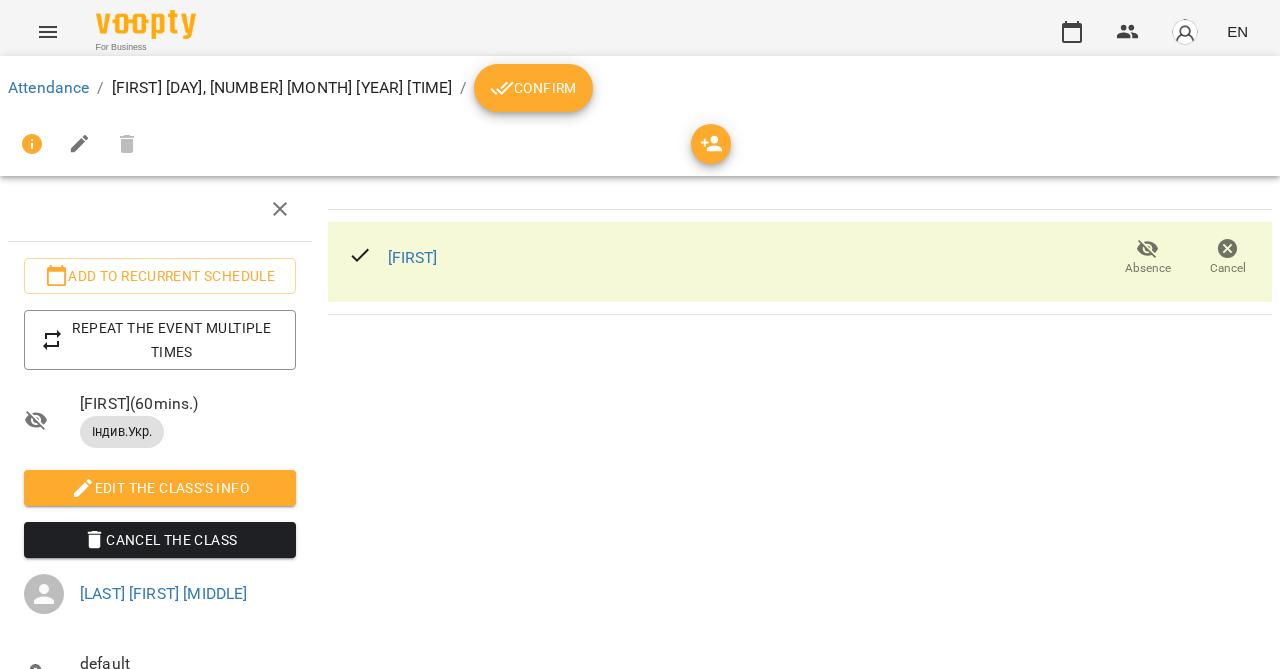 click on "Confirm" at bounding box center [533, 88] 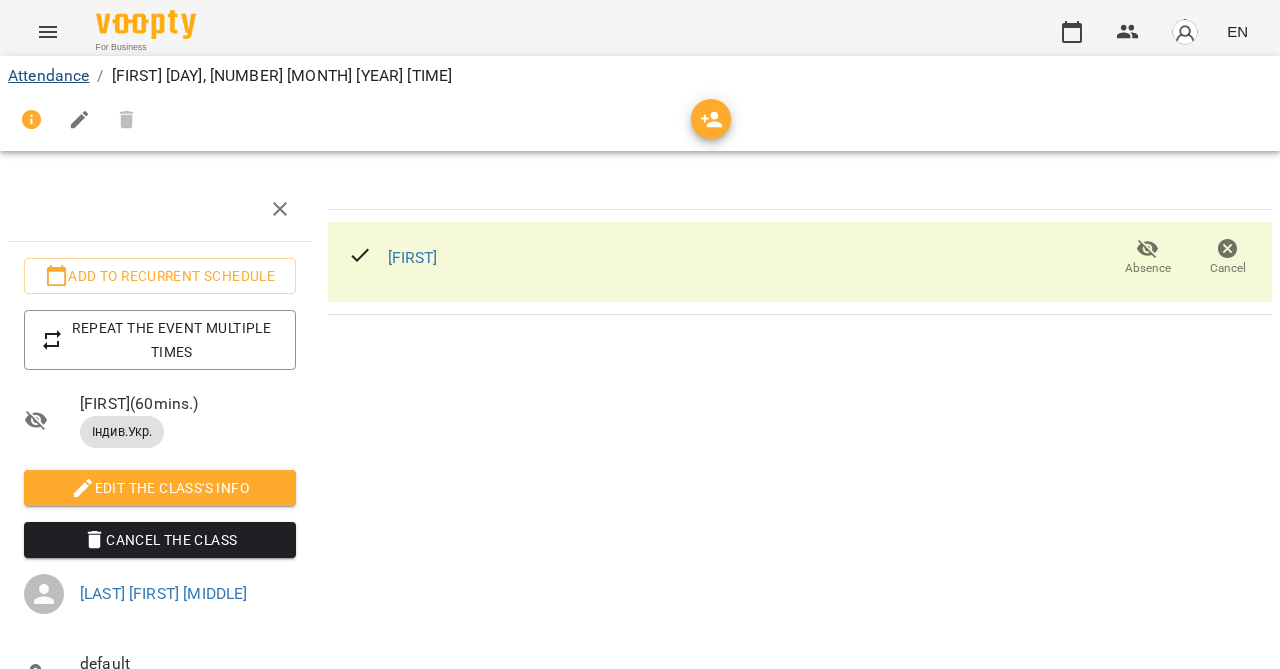 click on "Attendance" at bounding box center (48, 75) 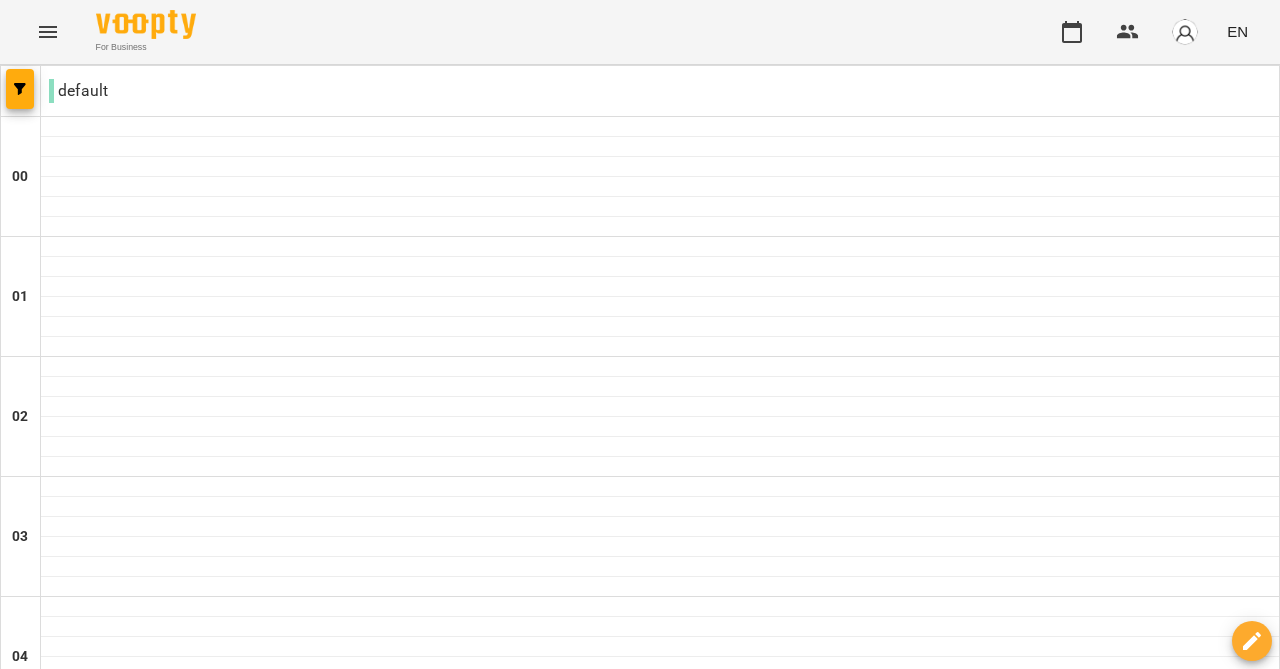 click on "Thu" at bounding box center (712, 3023) 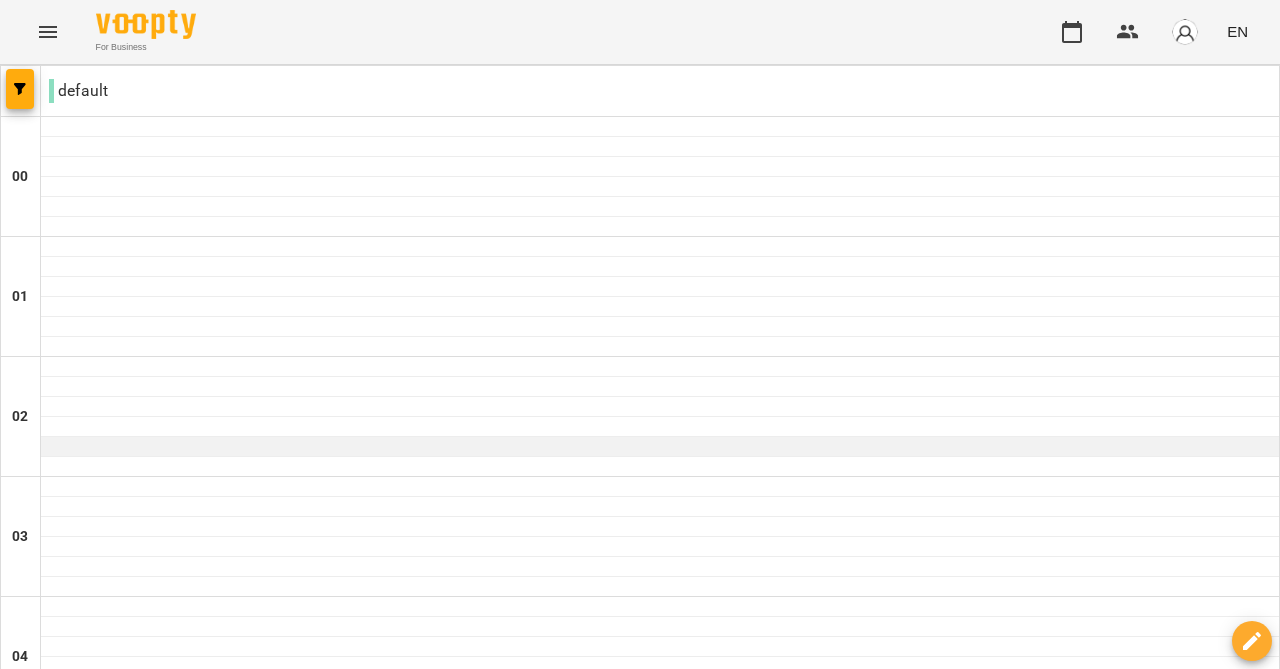 scroll, scrollTop: 751, scrollLeft: 0, axis: vertical 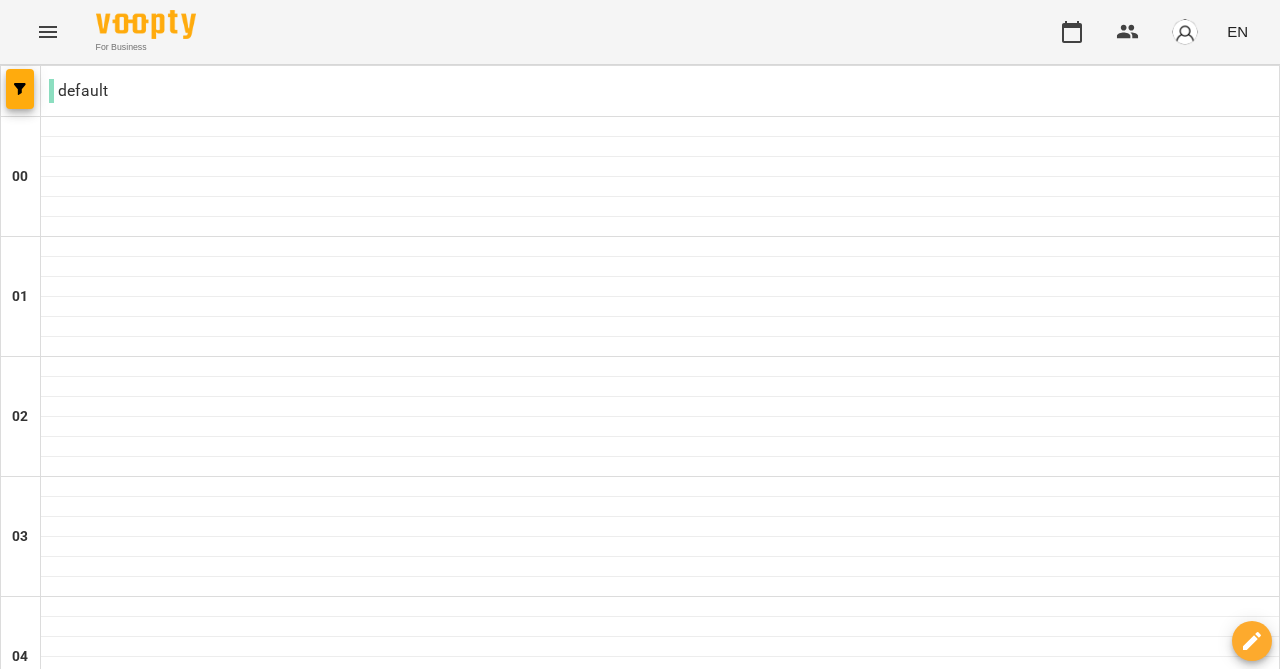 click at bounding box center [520, 3088] 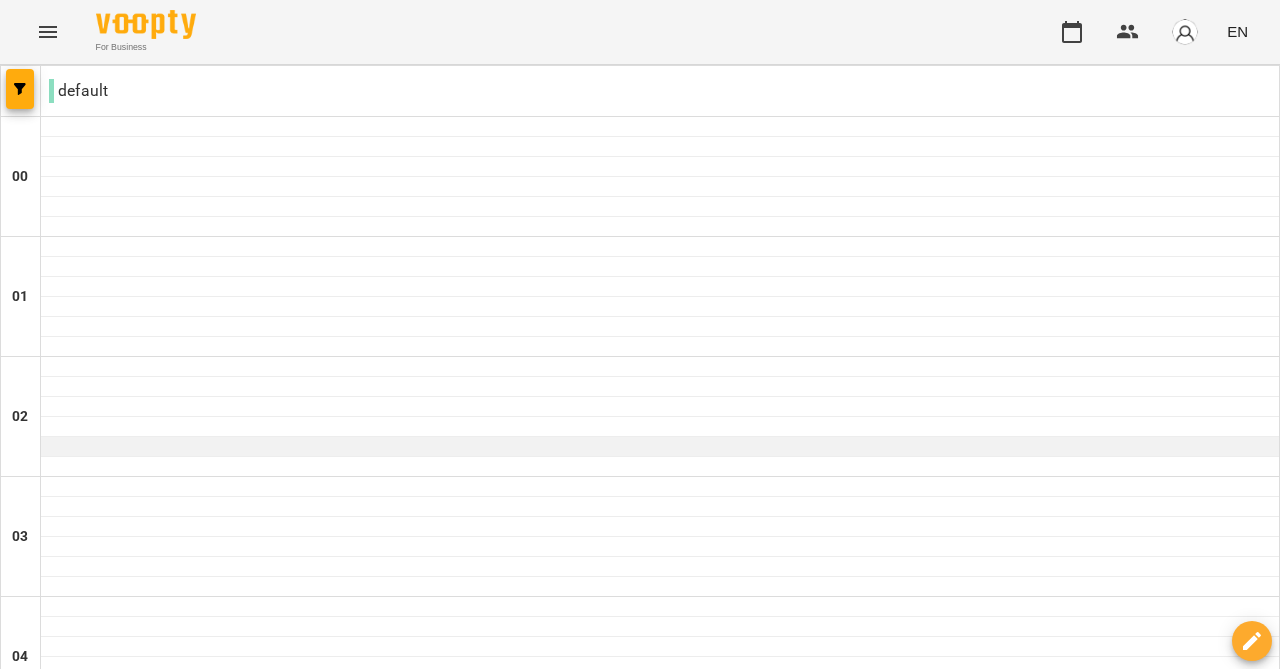scroll, scrollTop: 1389, scrollLeft: 0, axis: vertical 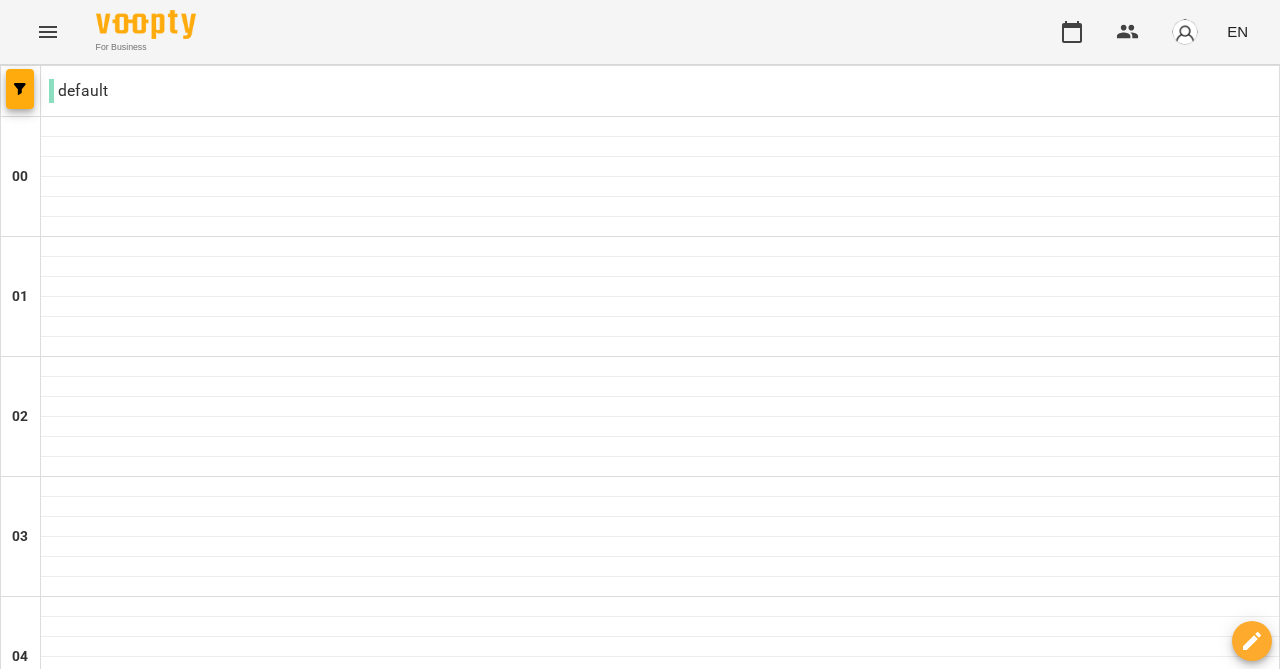 click on "Tue" at bounding box center (371, 3023) 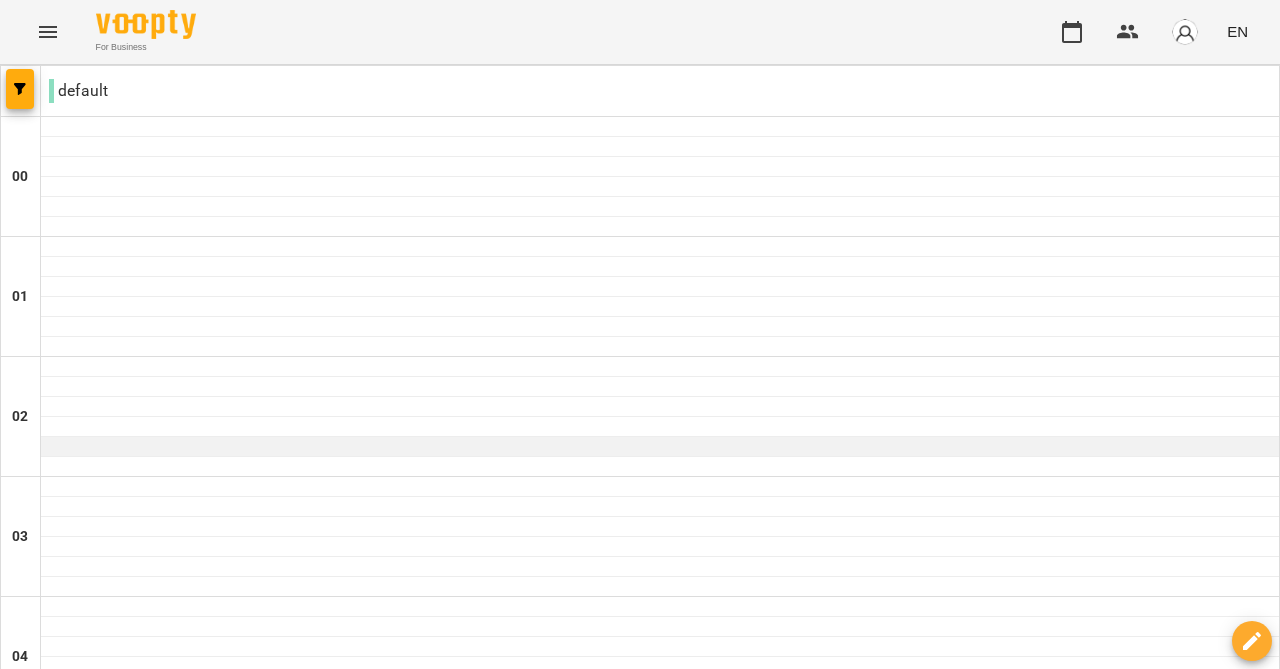 scroll, scrollTop: 2460, scrollLeft: 0, axis: vertical 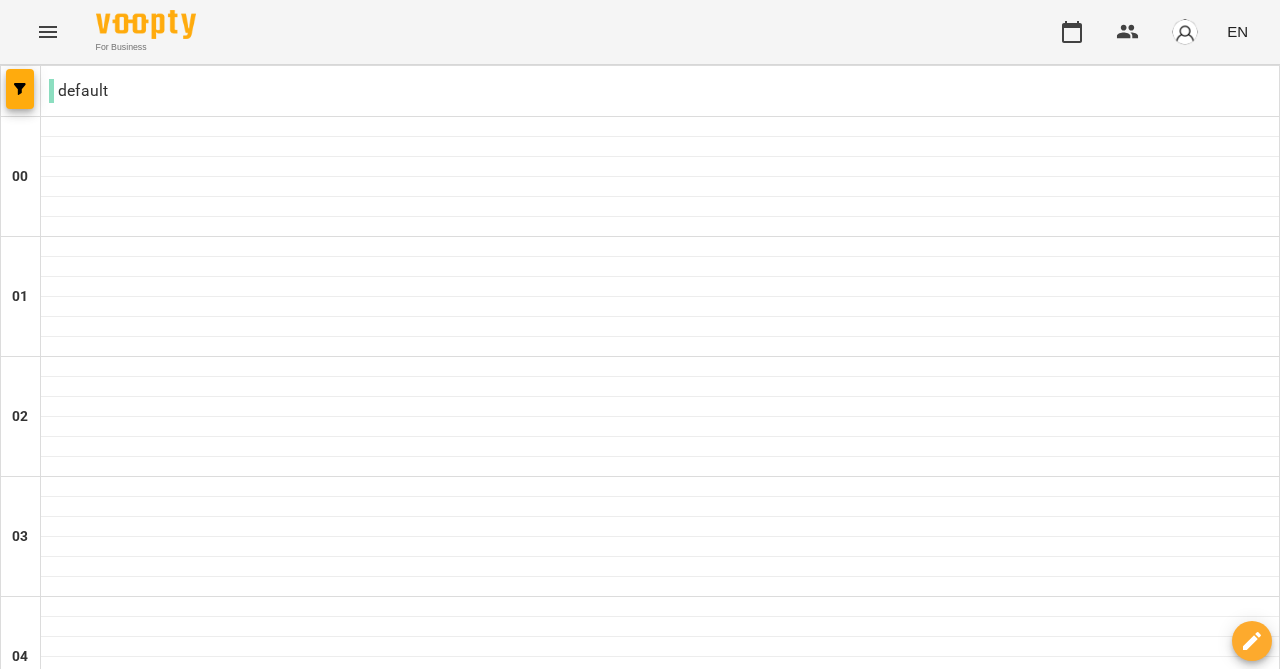 click on "Thu" at bounding box center [712, 3023] 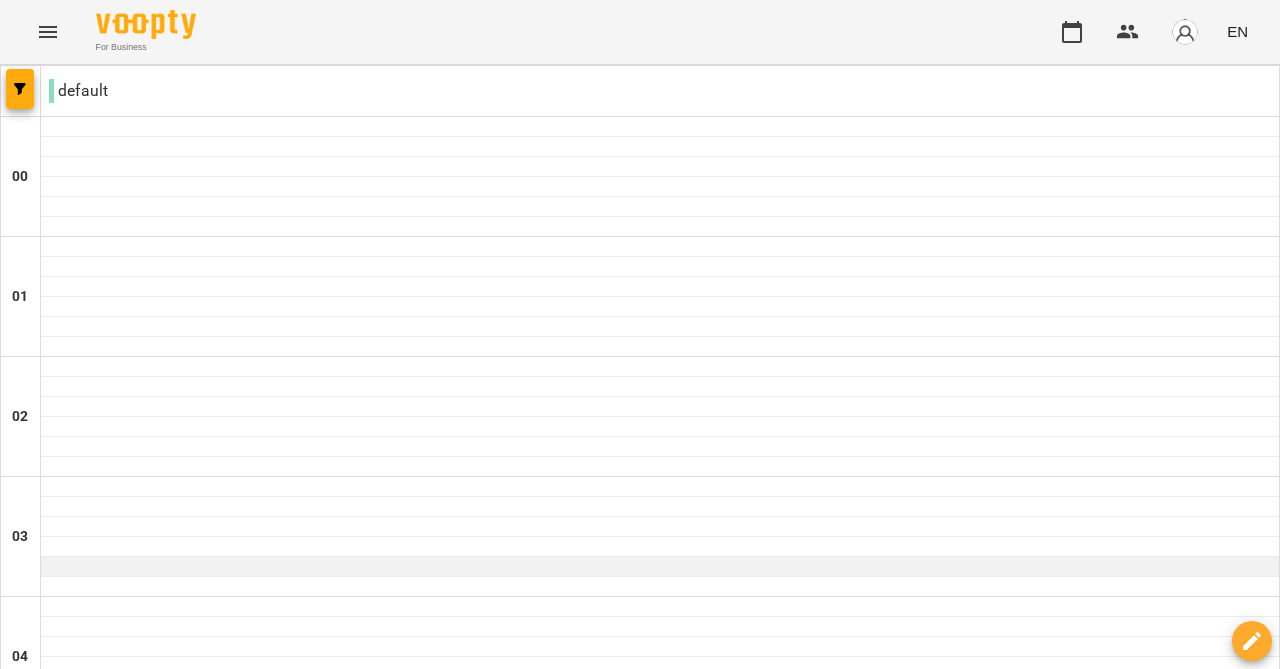 scroll, scrollTop: 113, scrollLeft: 0, axis: vertical 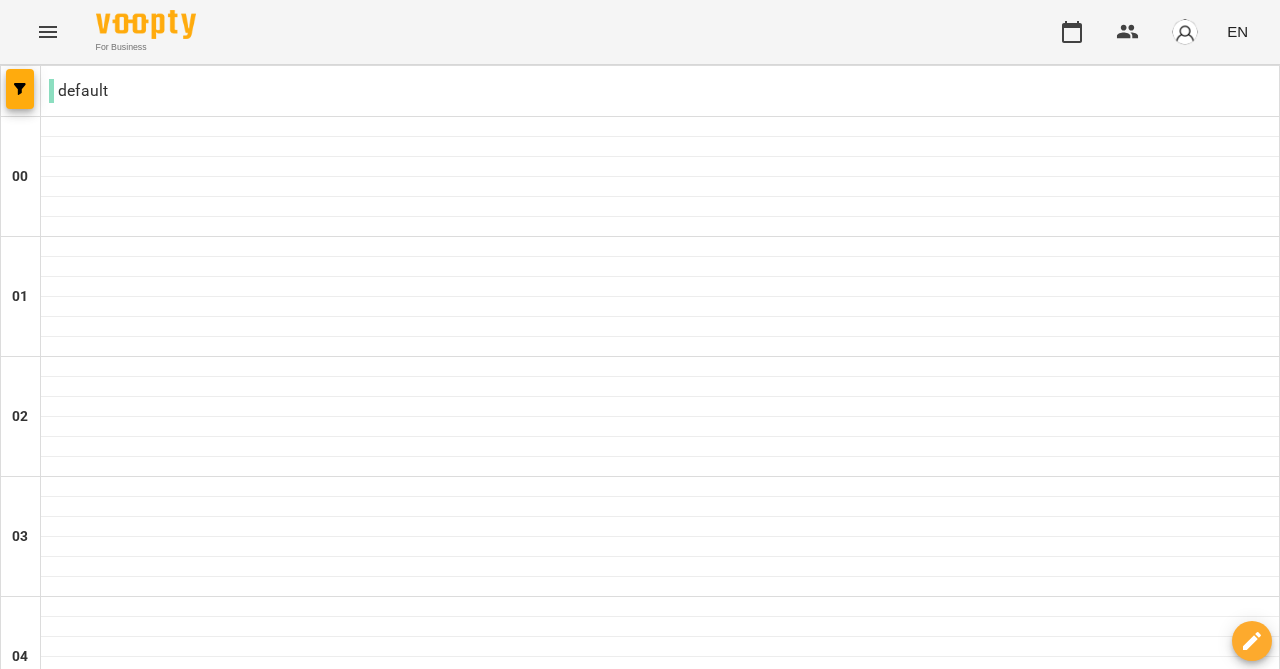 click on "Sun" at bounding box center (1223, 3023) 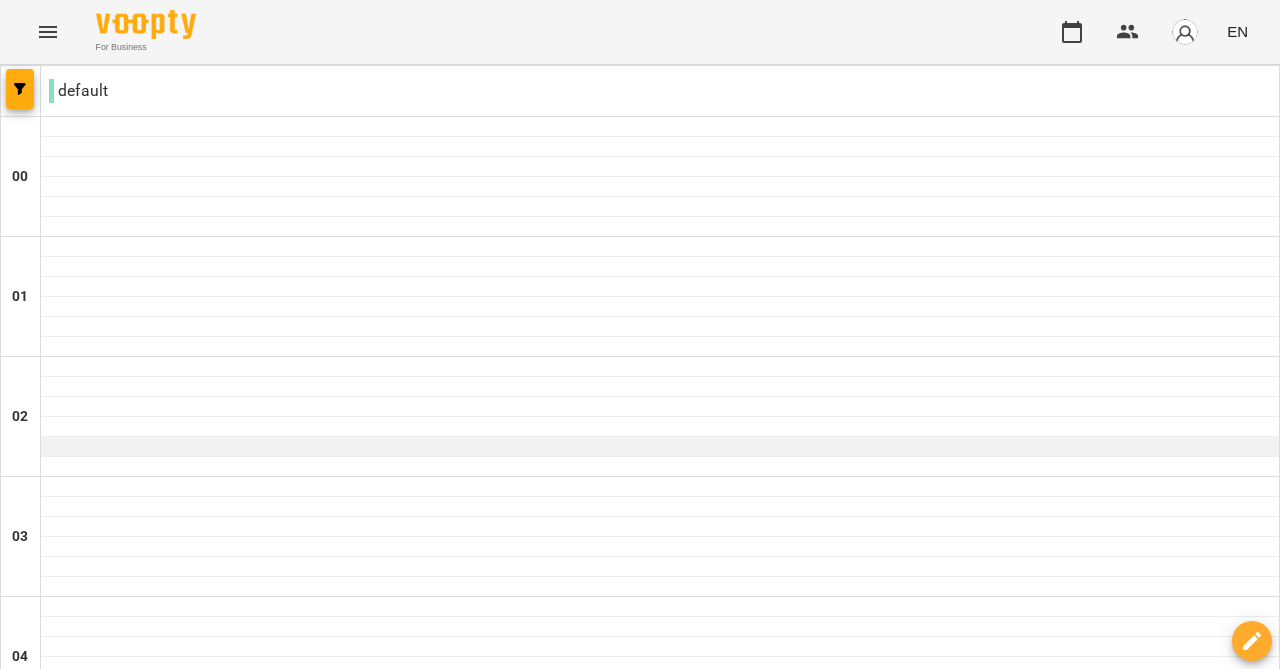 scroll, scrollTop: 2460, scrollLeft: 0, axis: vertical 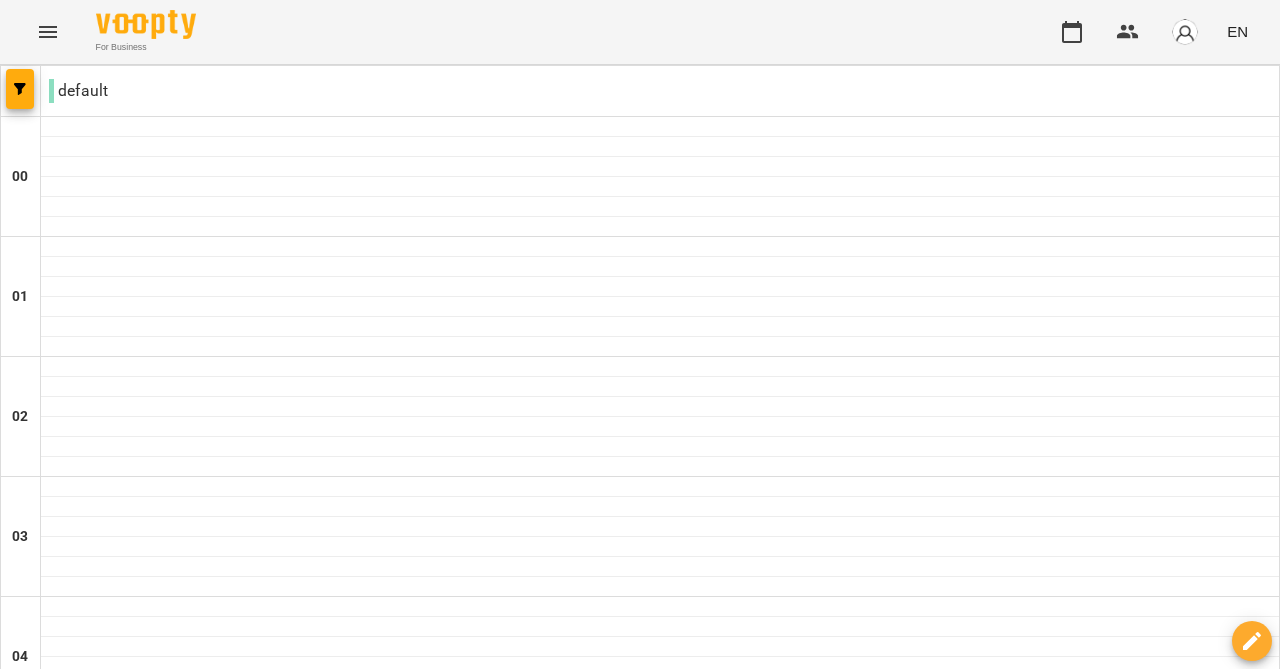 click on "Tue" at bounding box center [387, 3023] 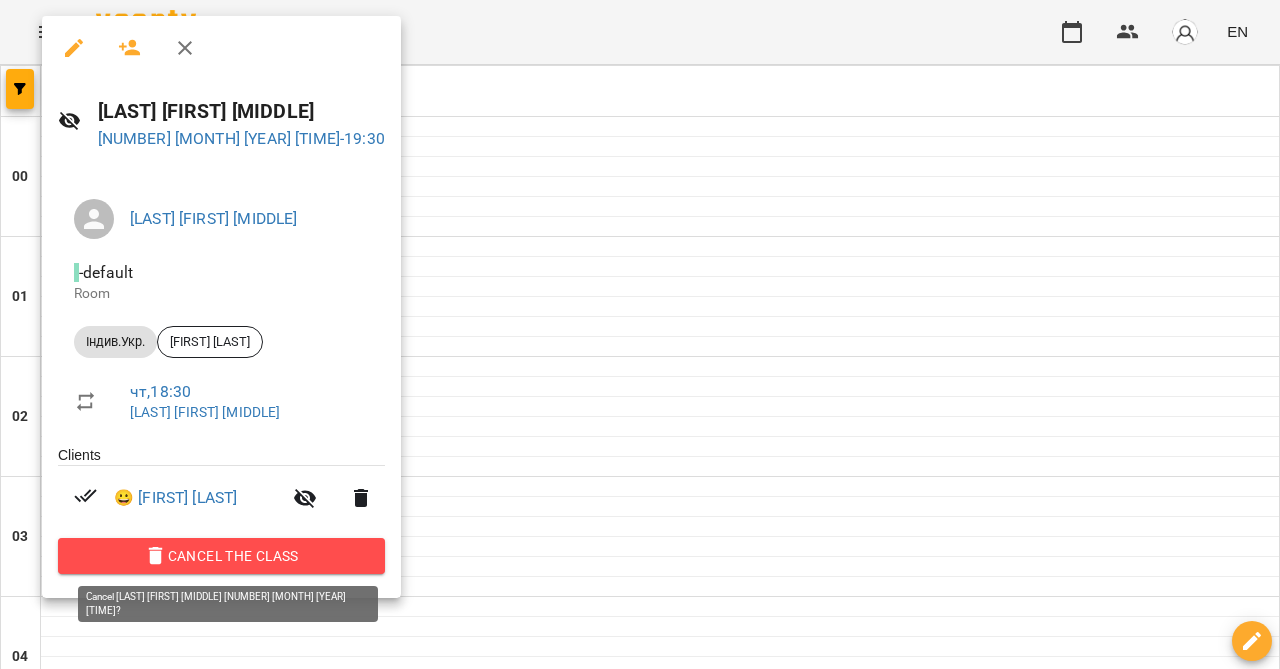 click on "Cancel the class" at bounding box center (221, 556) 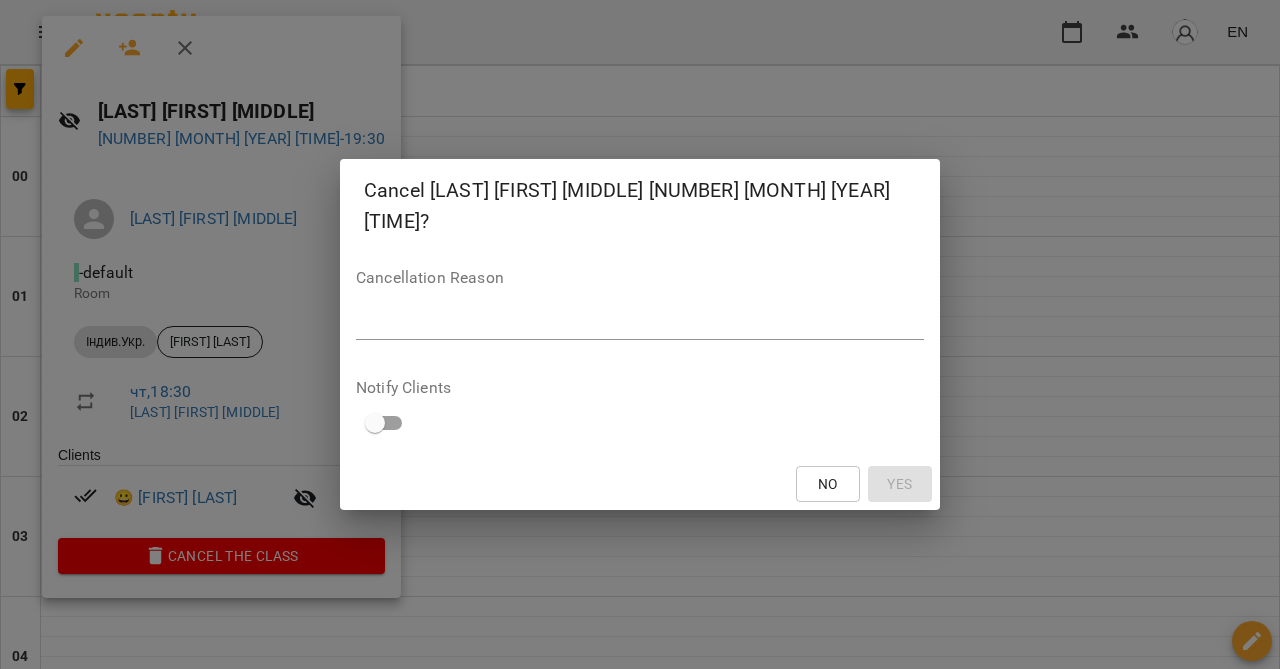 click on "*" at bounding box center (640, 324) 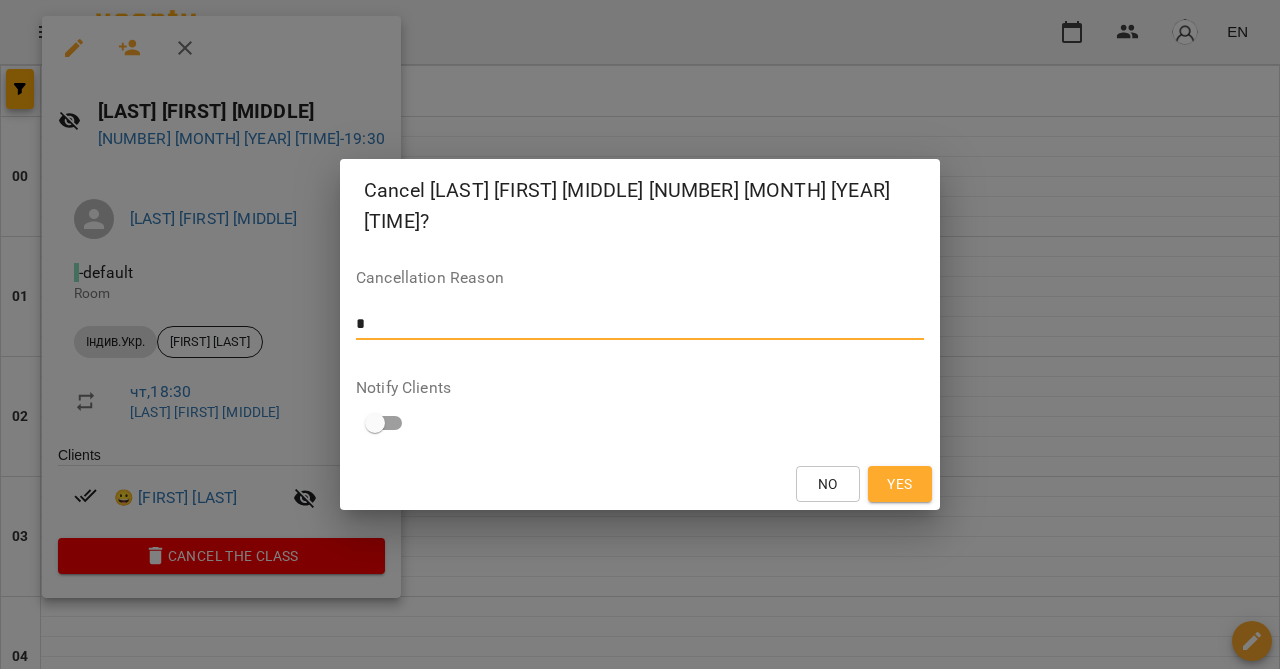 type on "*" 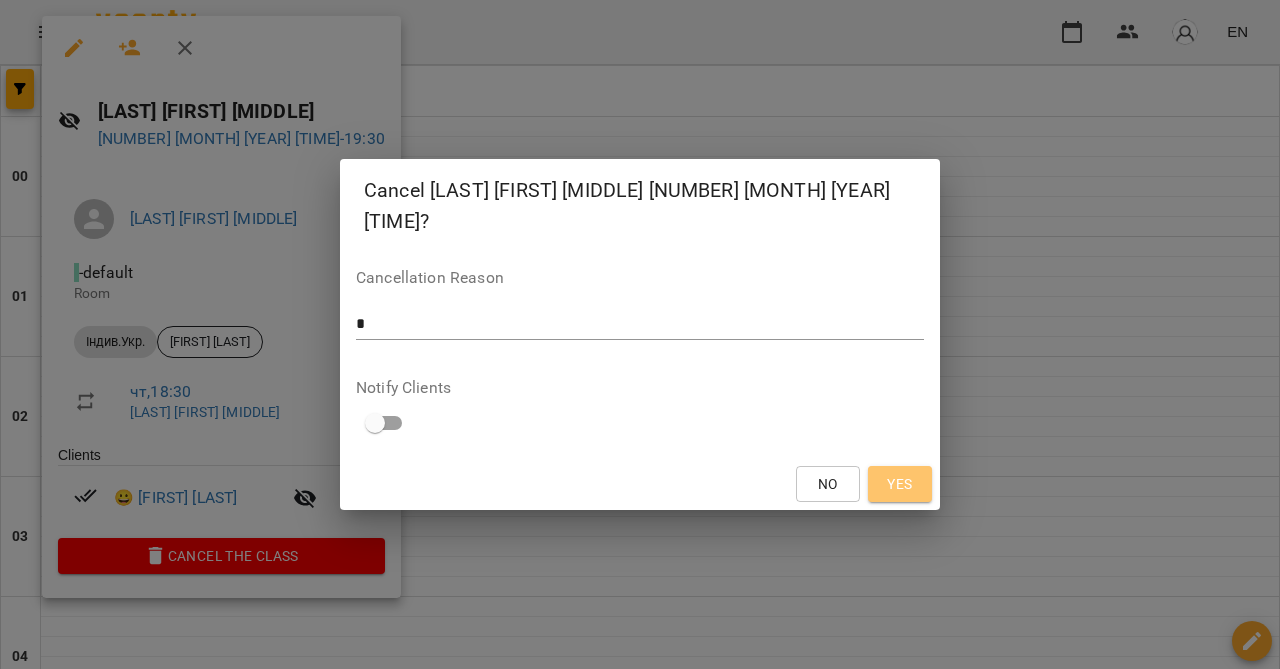 click on "Yes" at bounding box center (900, 484) 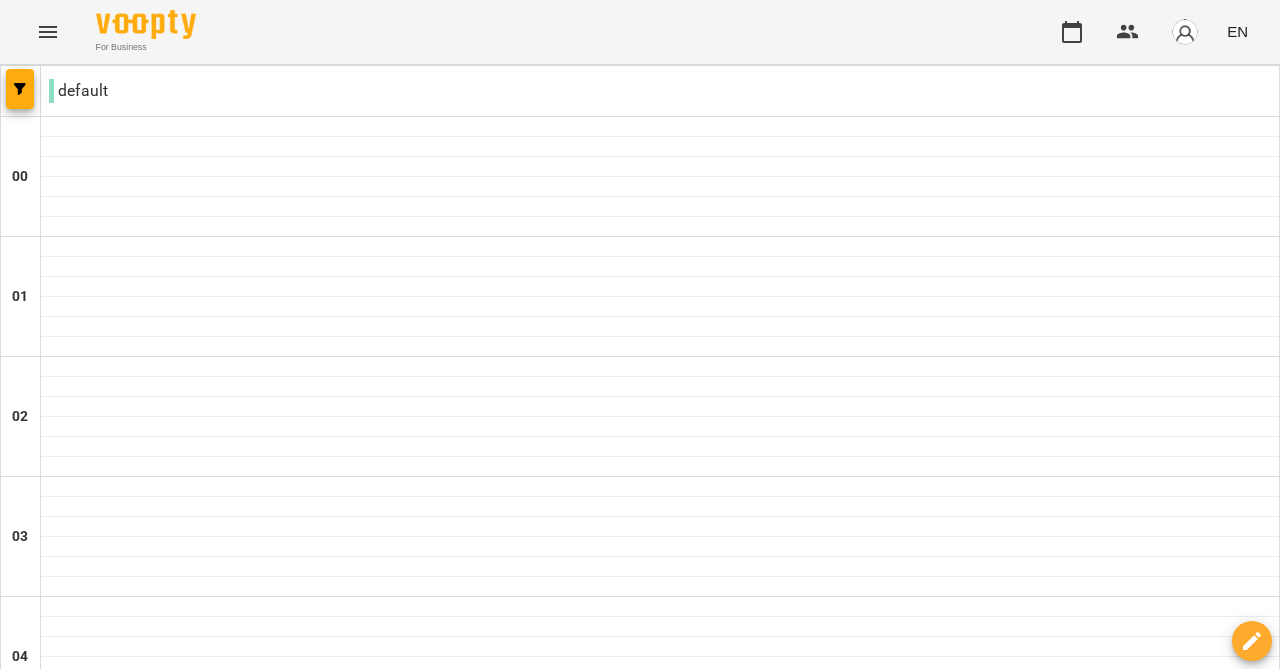 click on "Fri" at bounding box center (903, 3023) 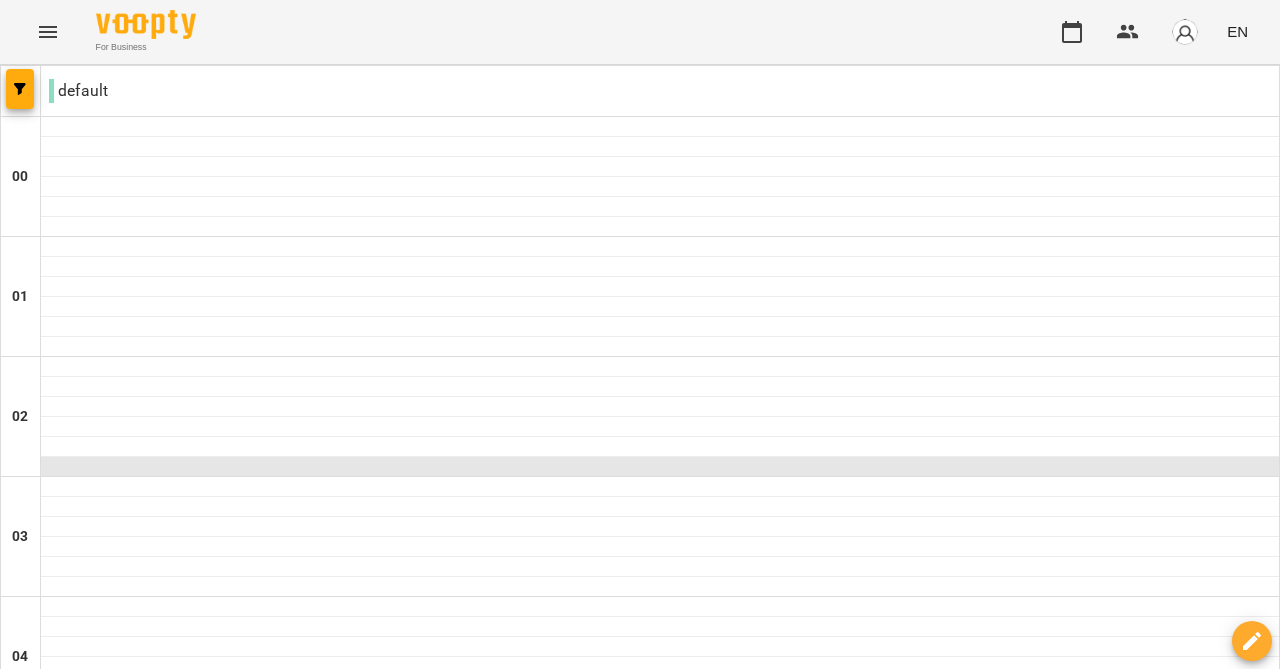 scroll, scrollTop: 1243, scrollLeft: 0, axis: vertical 